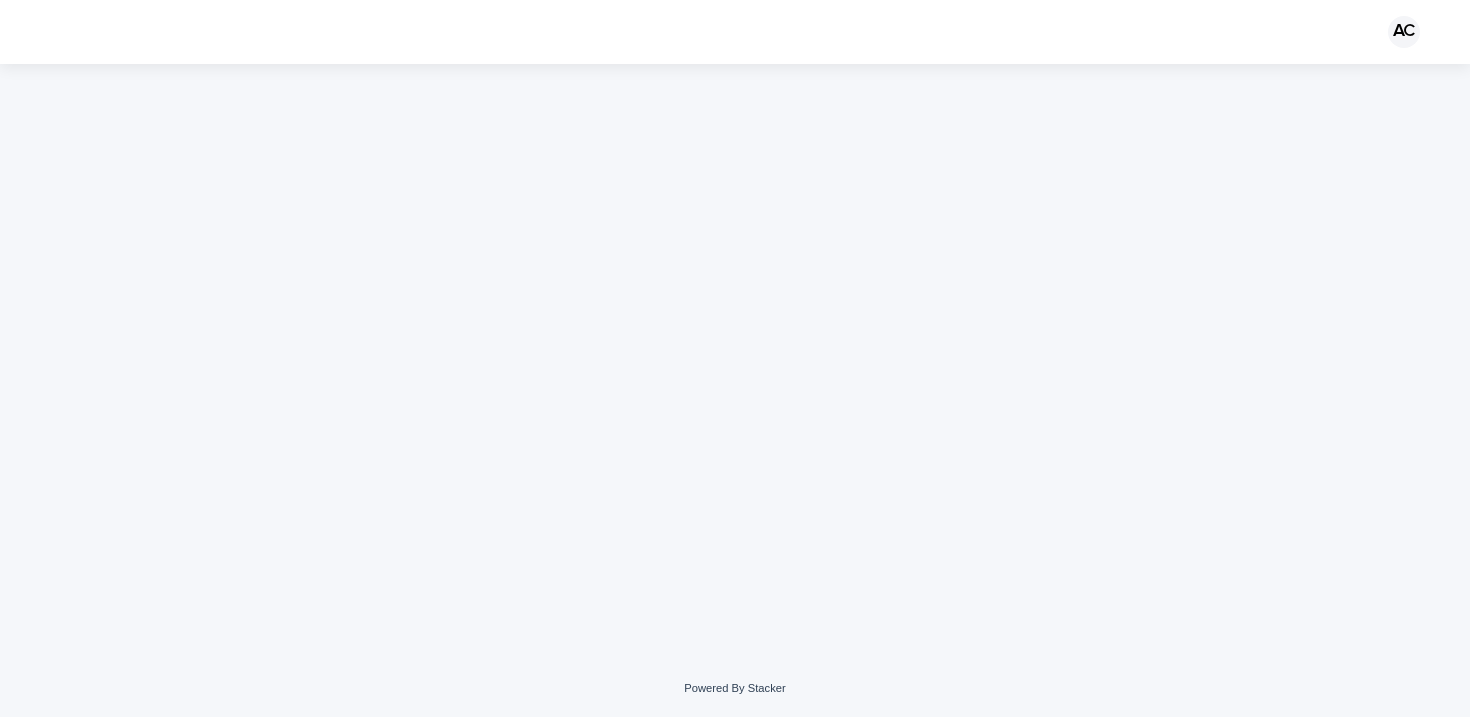 scroll, scrollTop: 0, scrollLeft: 0, axis: both 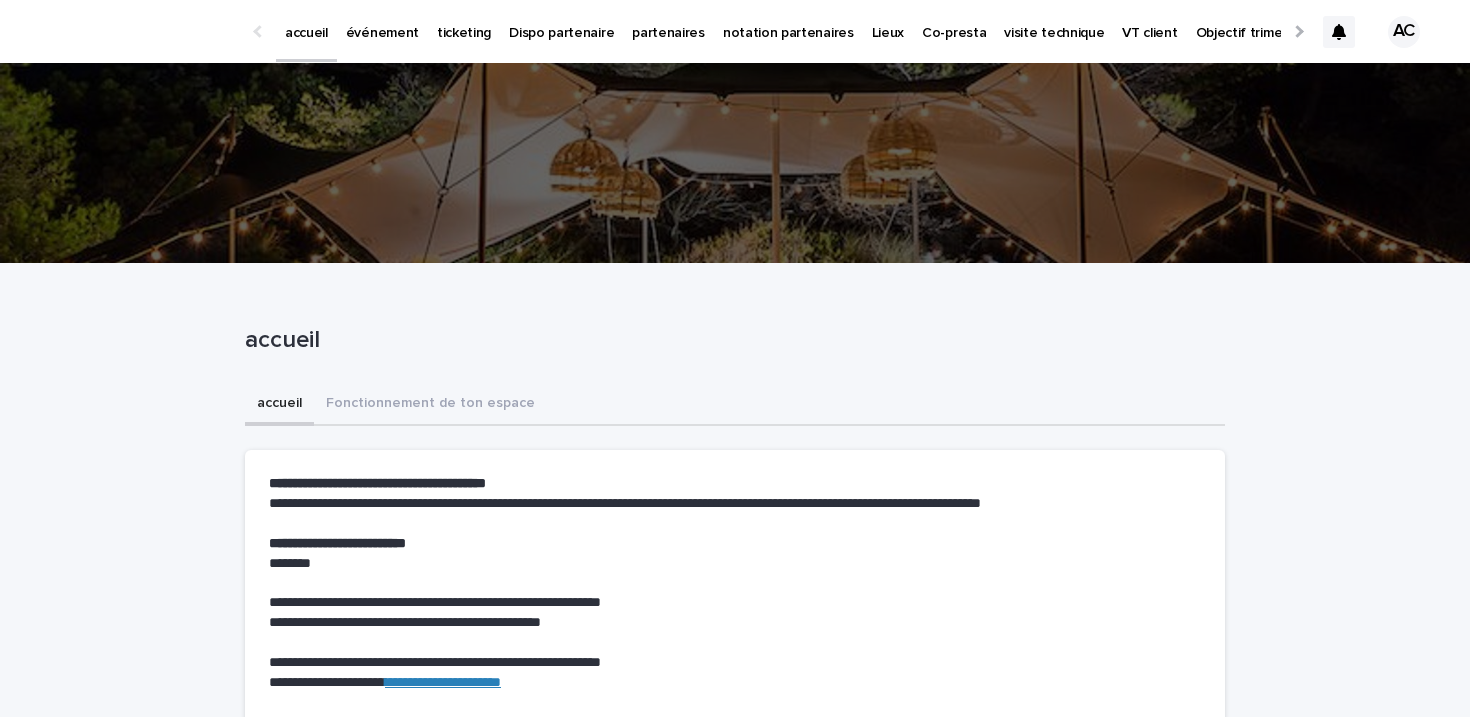 click on "Dispo partenaire" at bounding box center [561, 21] 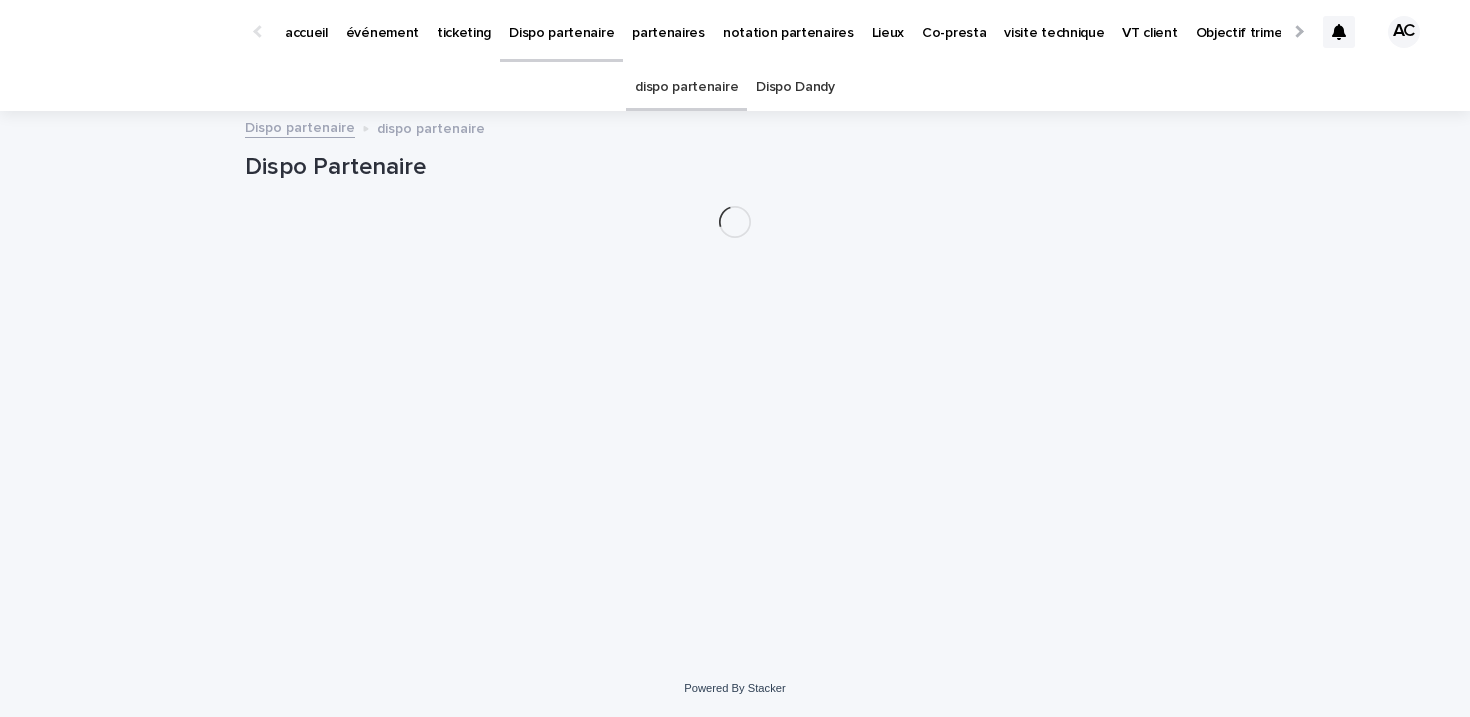 click on "événement" at bounding box center (382, 21) 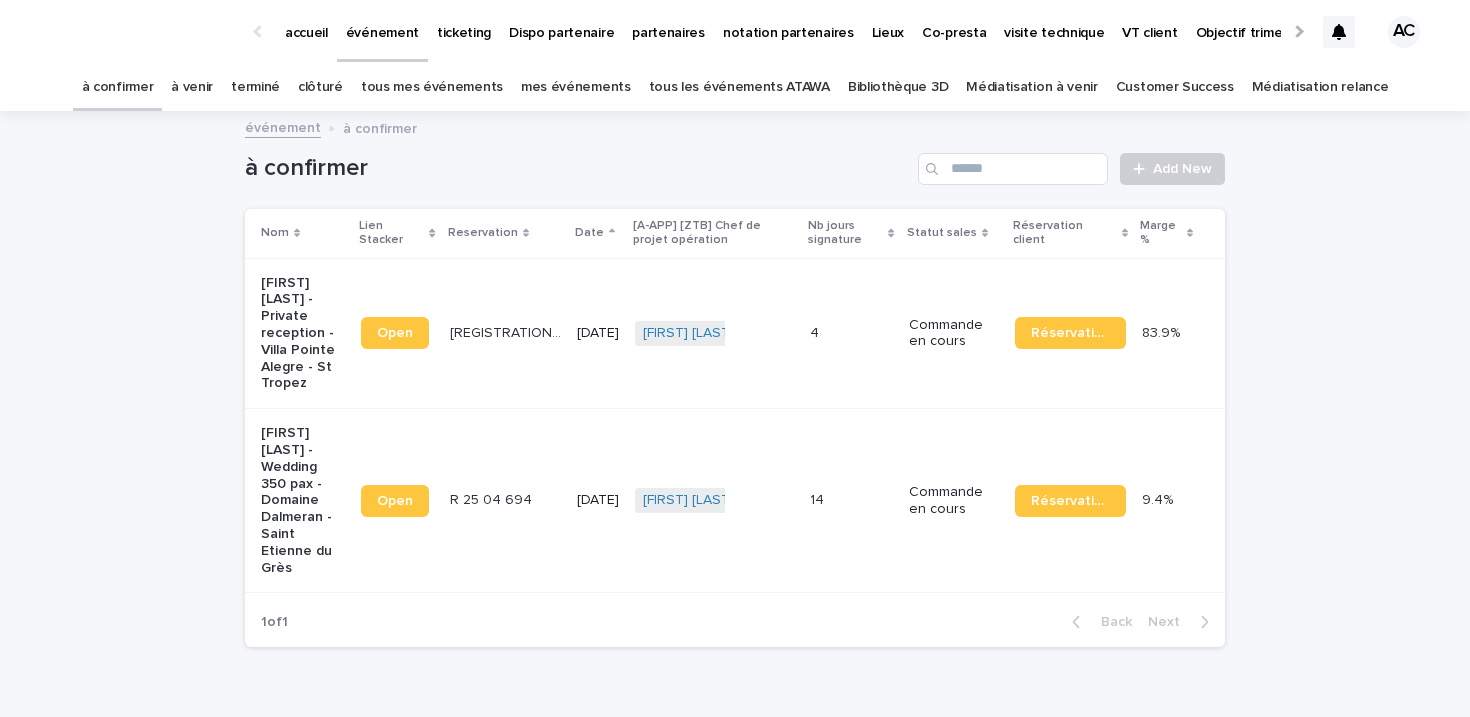 click on "tous les événements ATAWA" at bounding box center [739, 87] 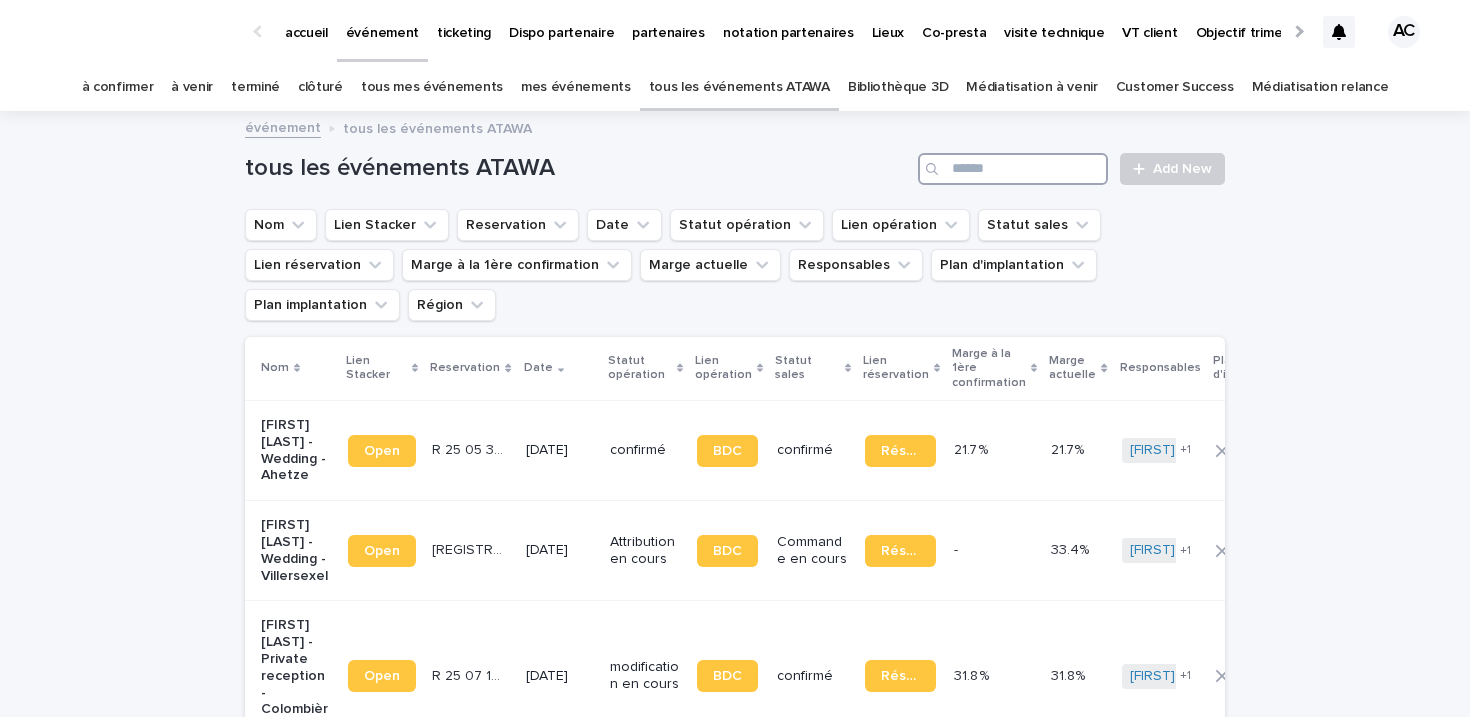 click at bounding box center (1013, 169) 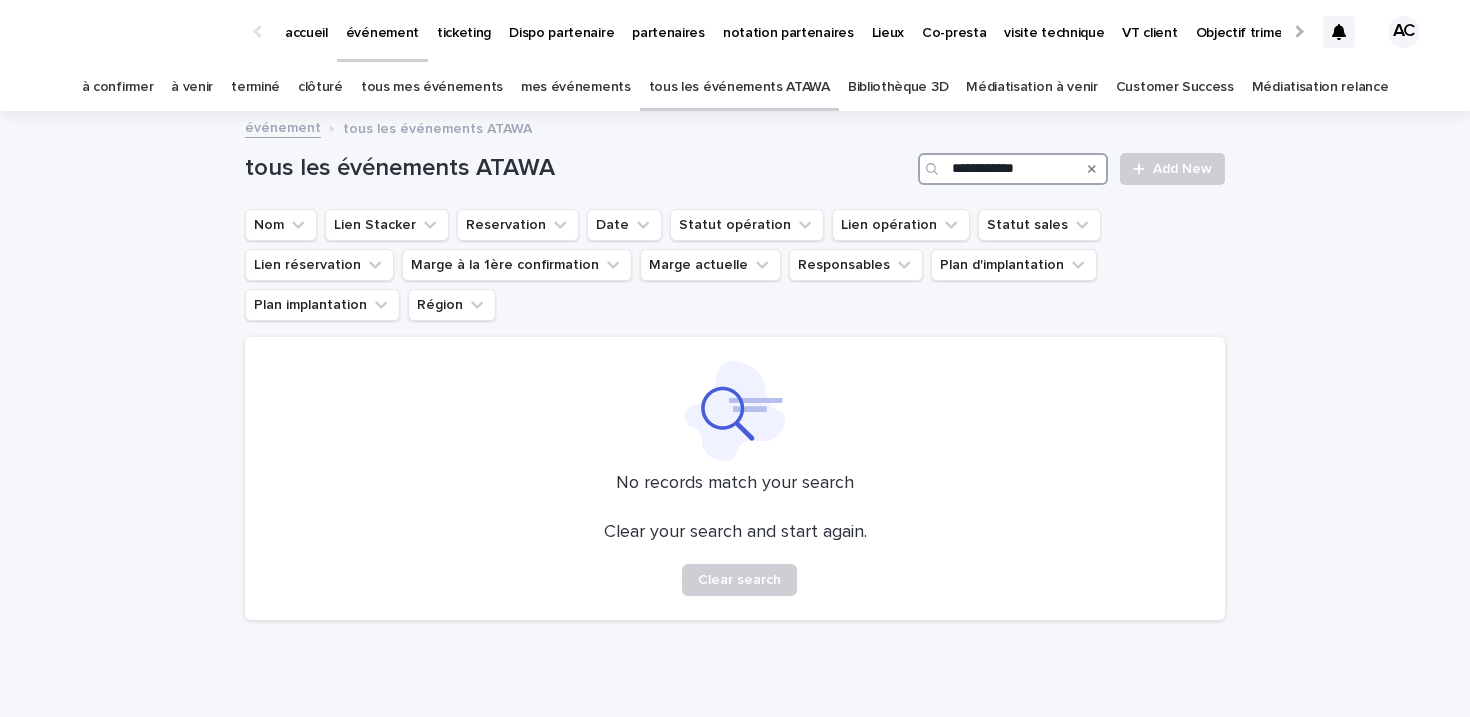 click on "**********" at bounding box center (1013, 169) 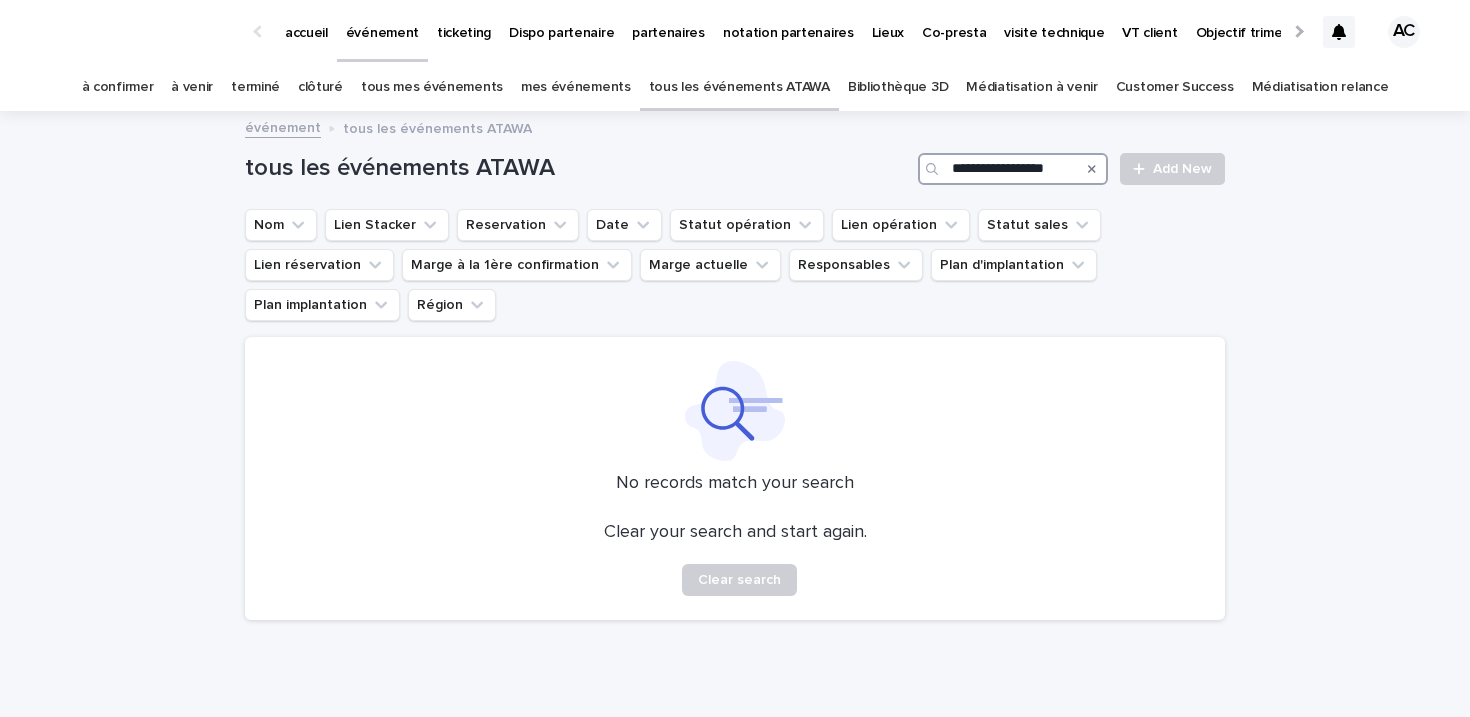 scroll, scrollTop: 0, scrollLeft: 2, axis: horizontal 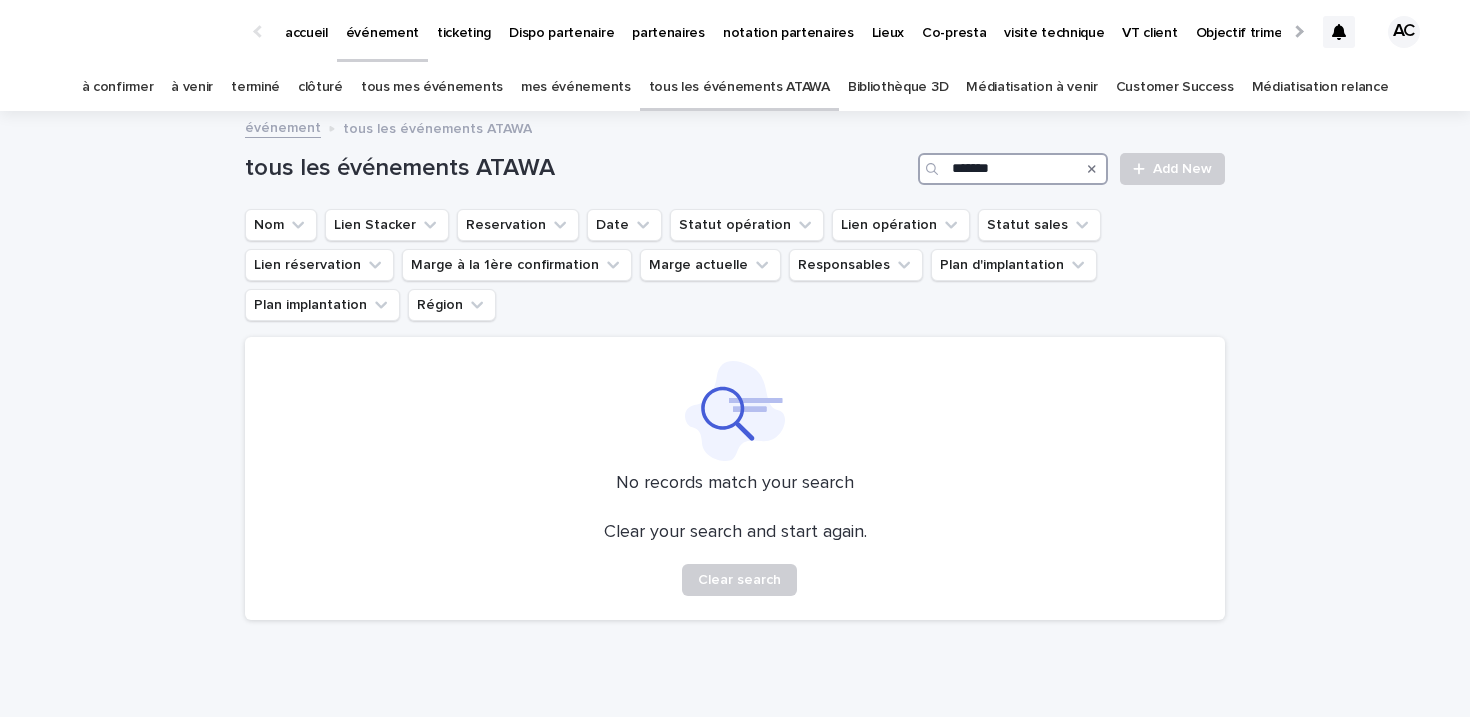 type on "*******" 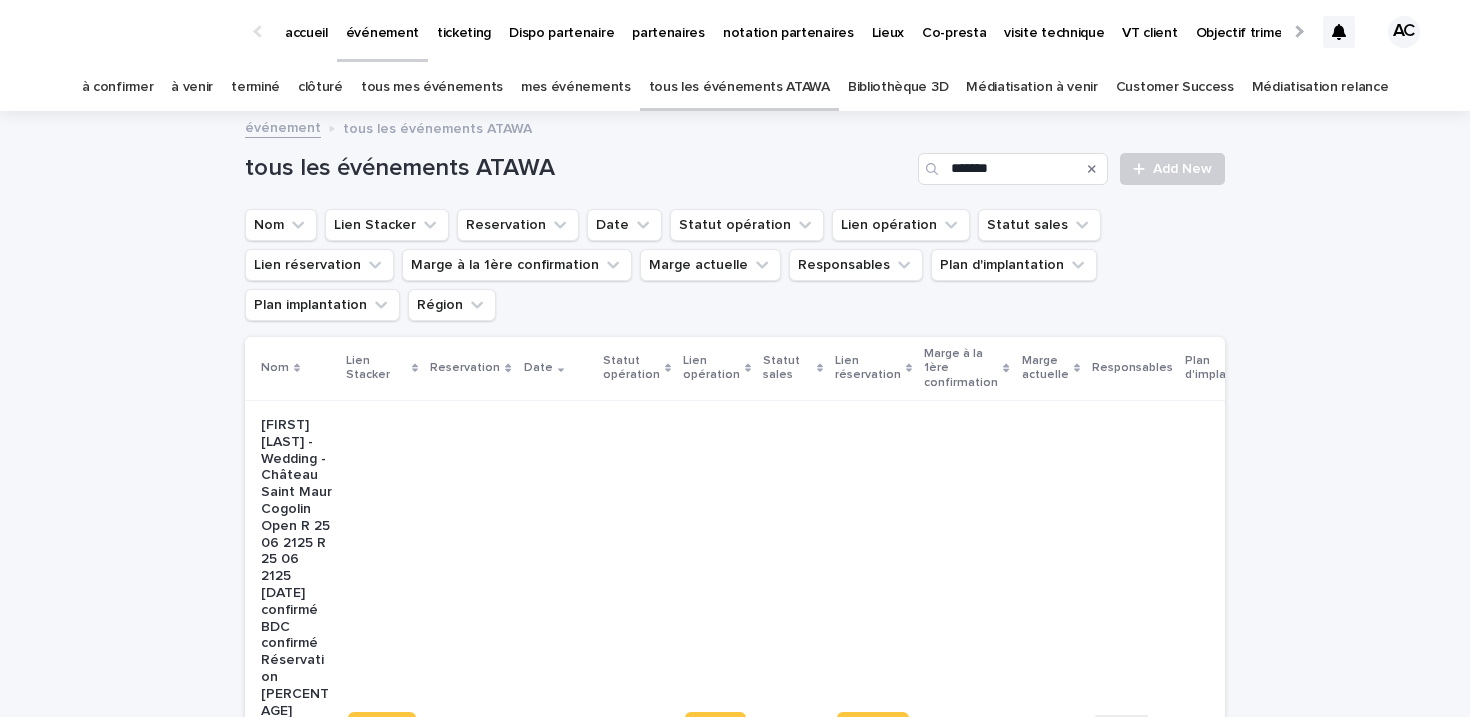 click on "[FIRST] [LAST] - Wedding - Château Saint Maur Cogolin Open R 25 06 2125 R 25 06 2125   [DATE] confirmé BDC confirmé Réservation [PERCENTAGE] [PERCENTAGE]   [PERCENTAGE] [PERCENTAGE]   [FIRST] [LAST]   [FIRST] [LAST]   + 1 + 0 This file cannot be opened Download File PACA Corse PACA Corse" at bounding box center (296, 727) 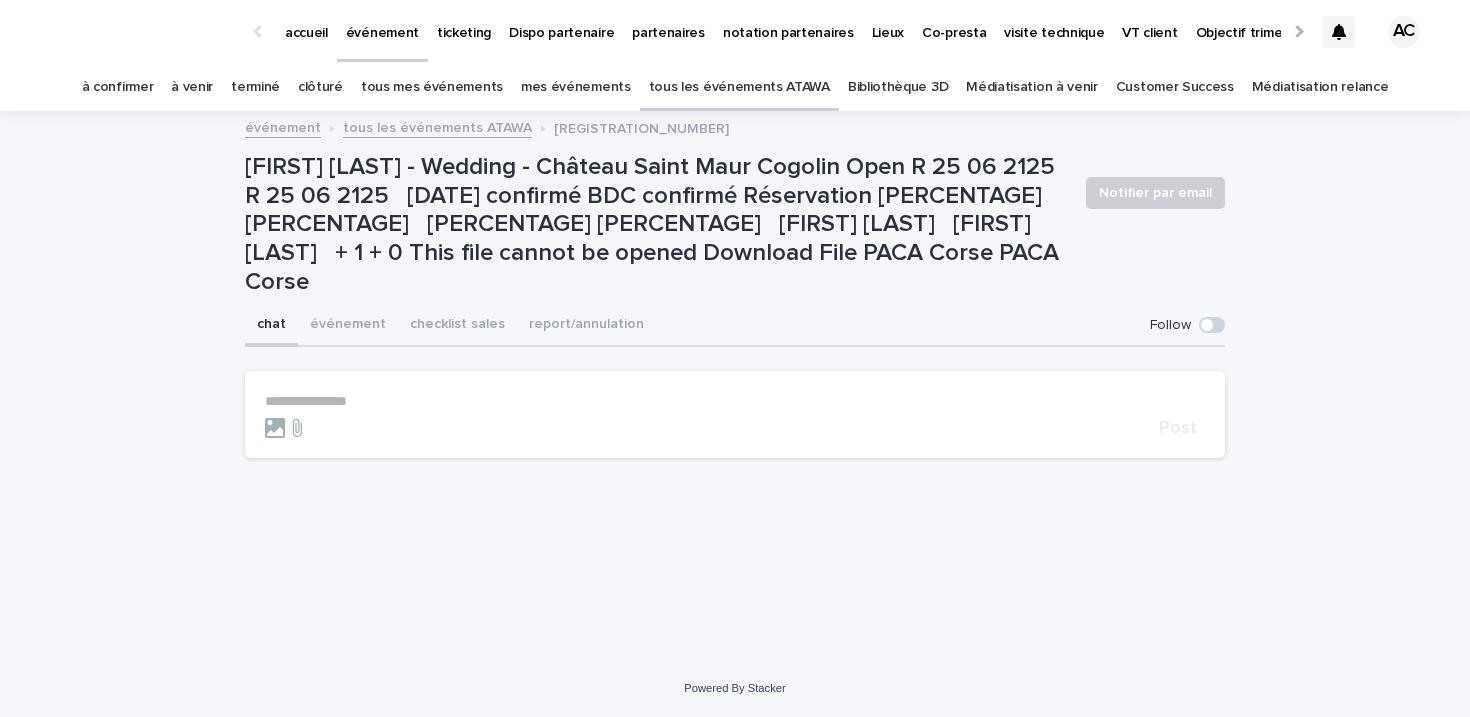 click on "**********" at bounding box center [735, 414] 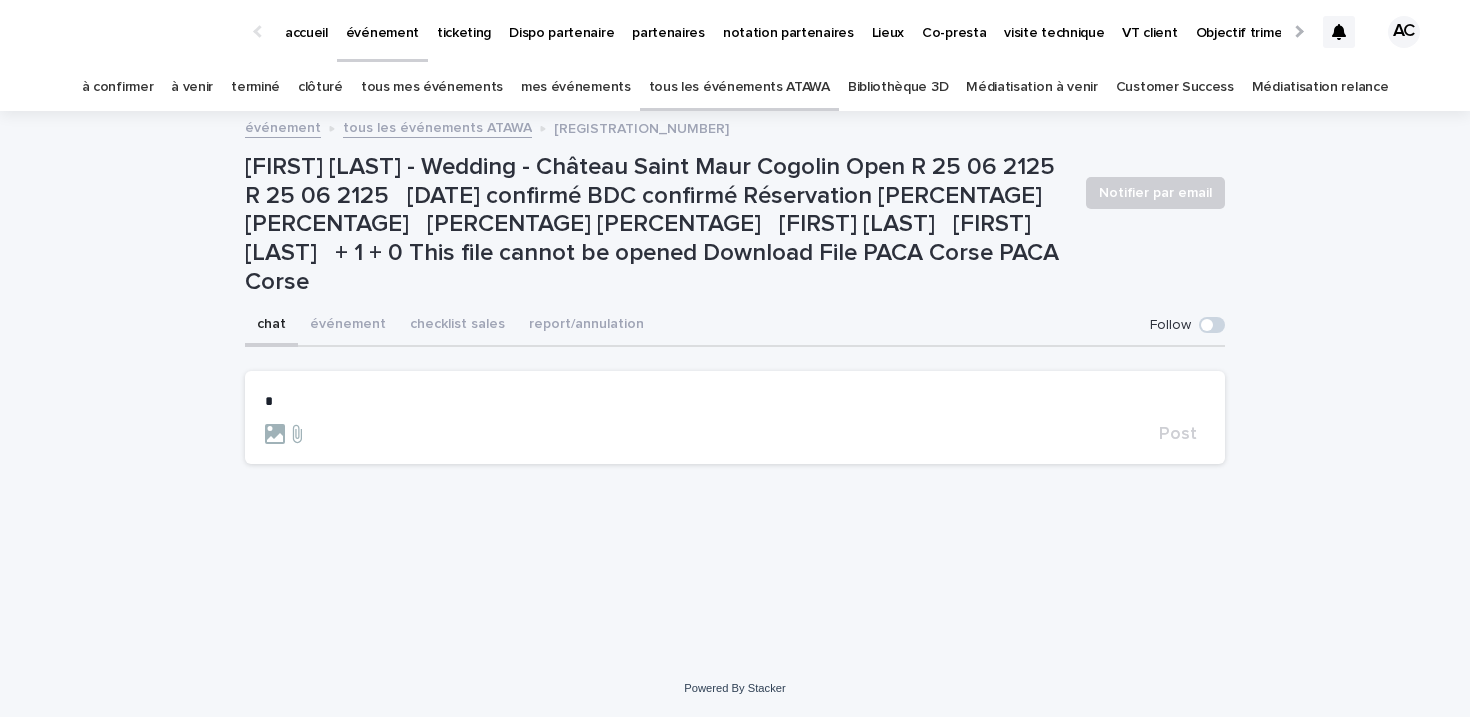 type 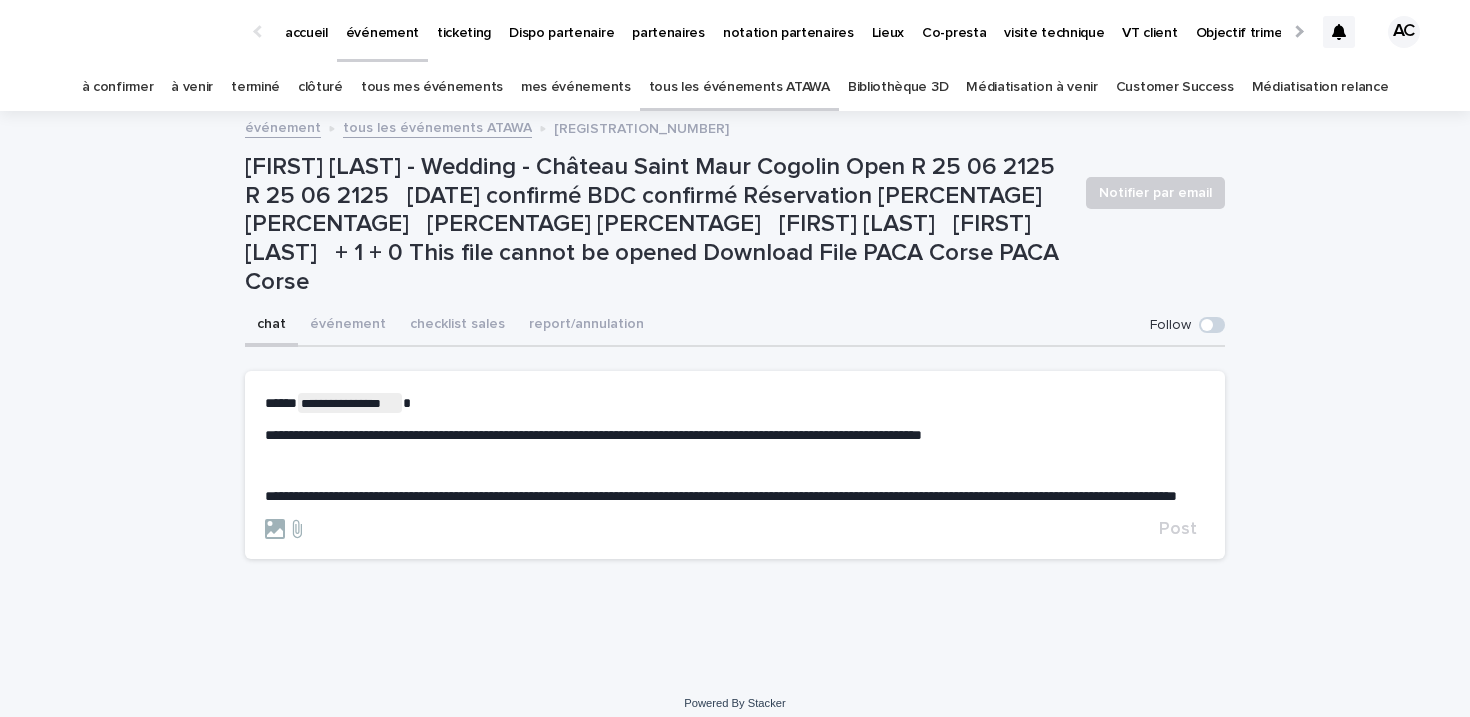 click on "**********" at bounding box center (735, 449) 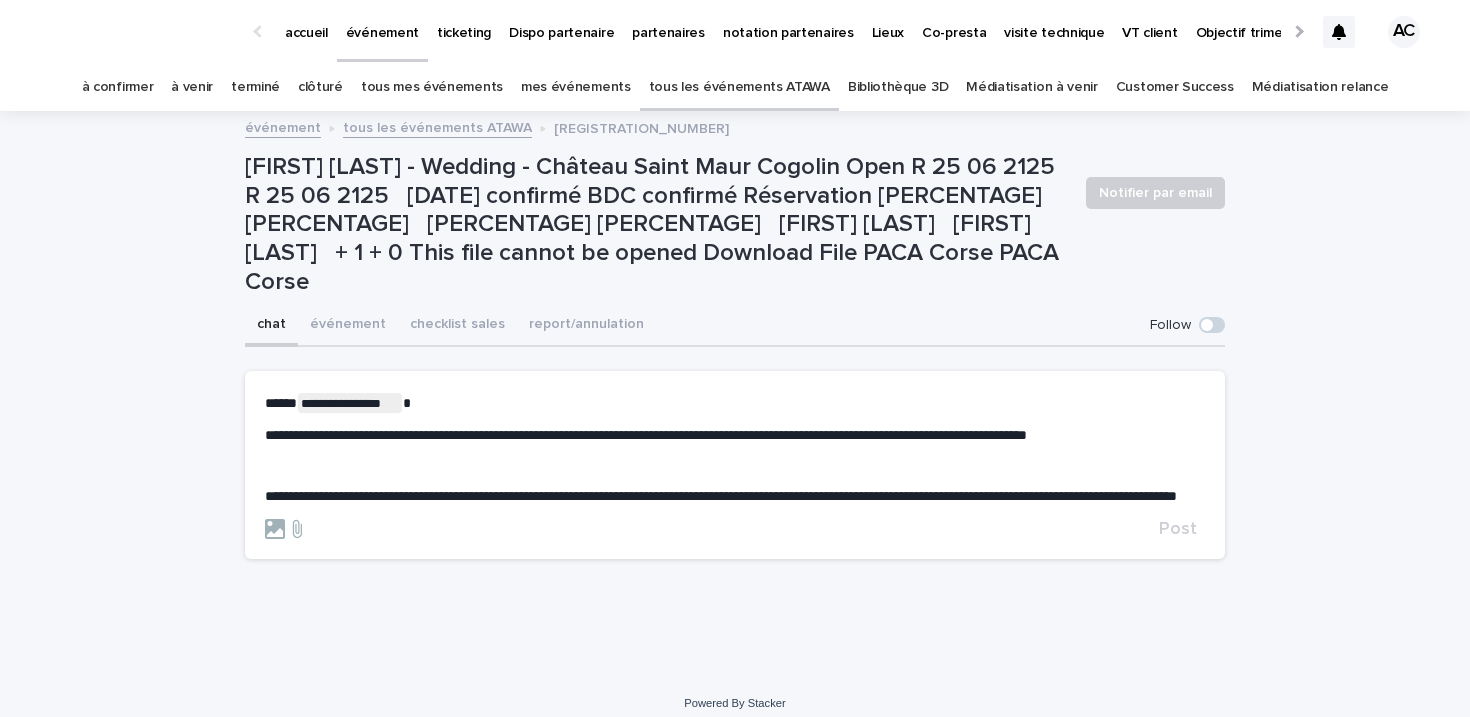 click on "**********" at bounding box center [646, 435] 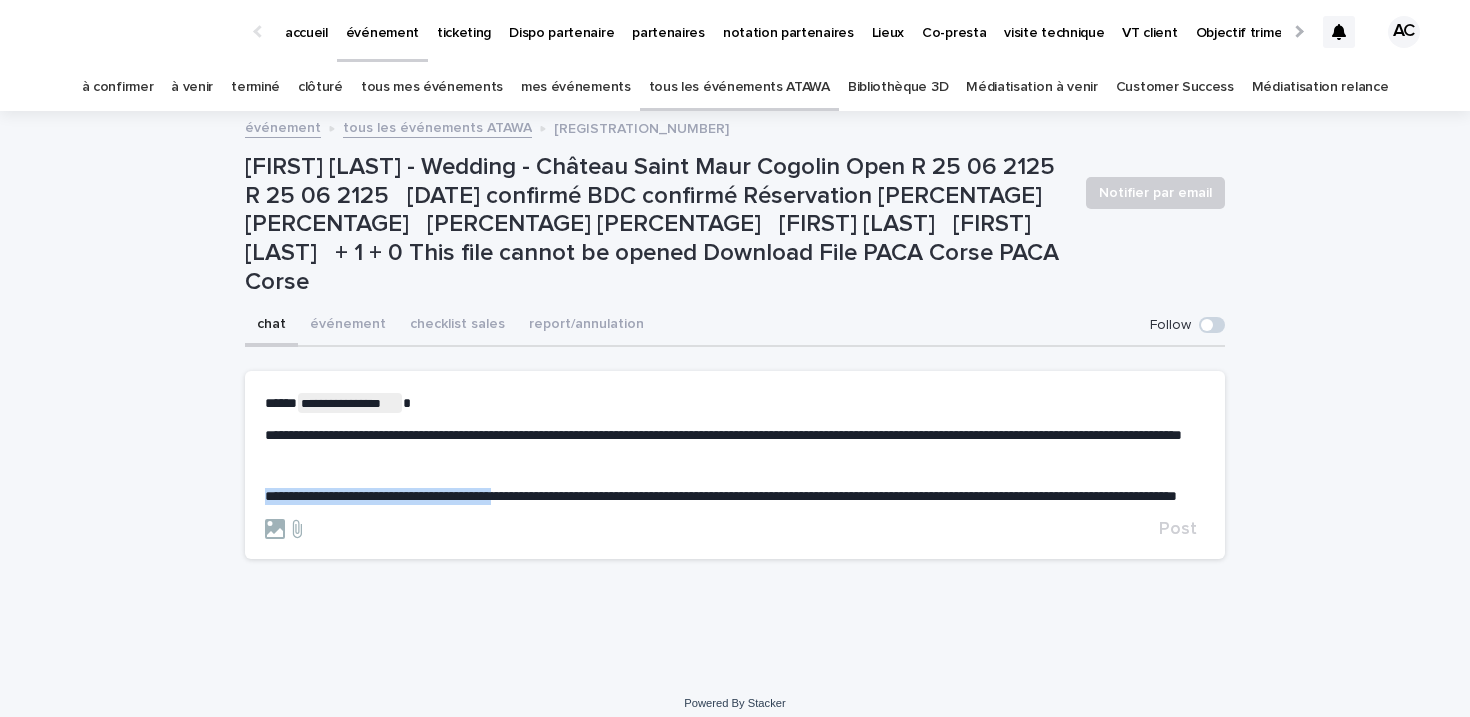 click on "**********" at bounding box center (735, 449) 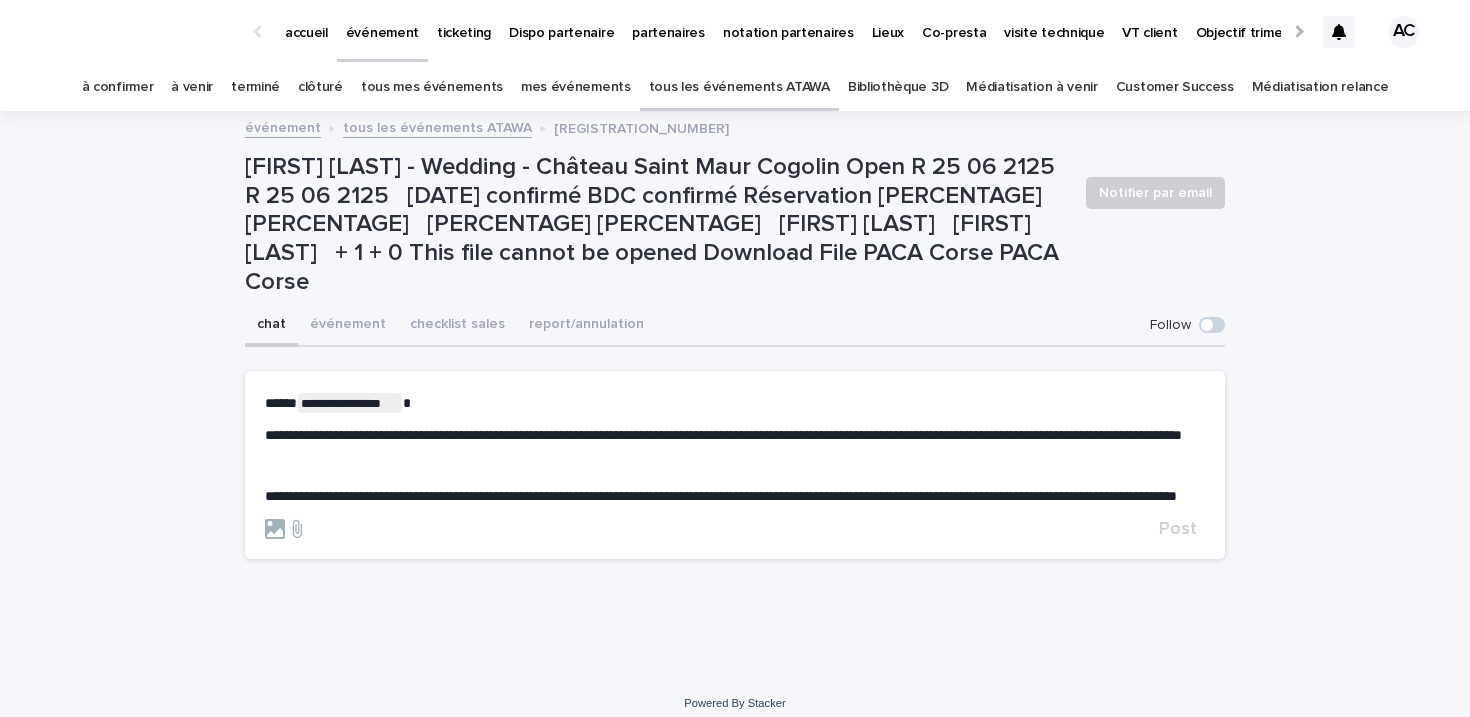 click on "﻿" at bounding box center (735, 466) 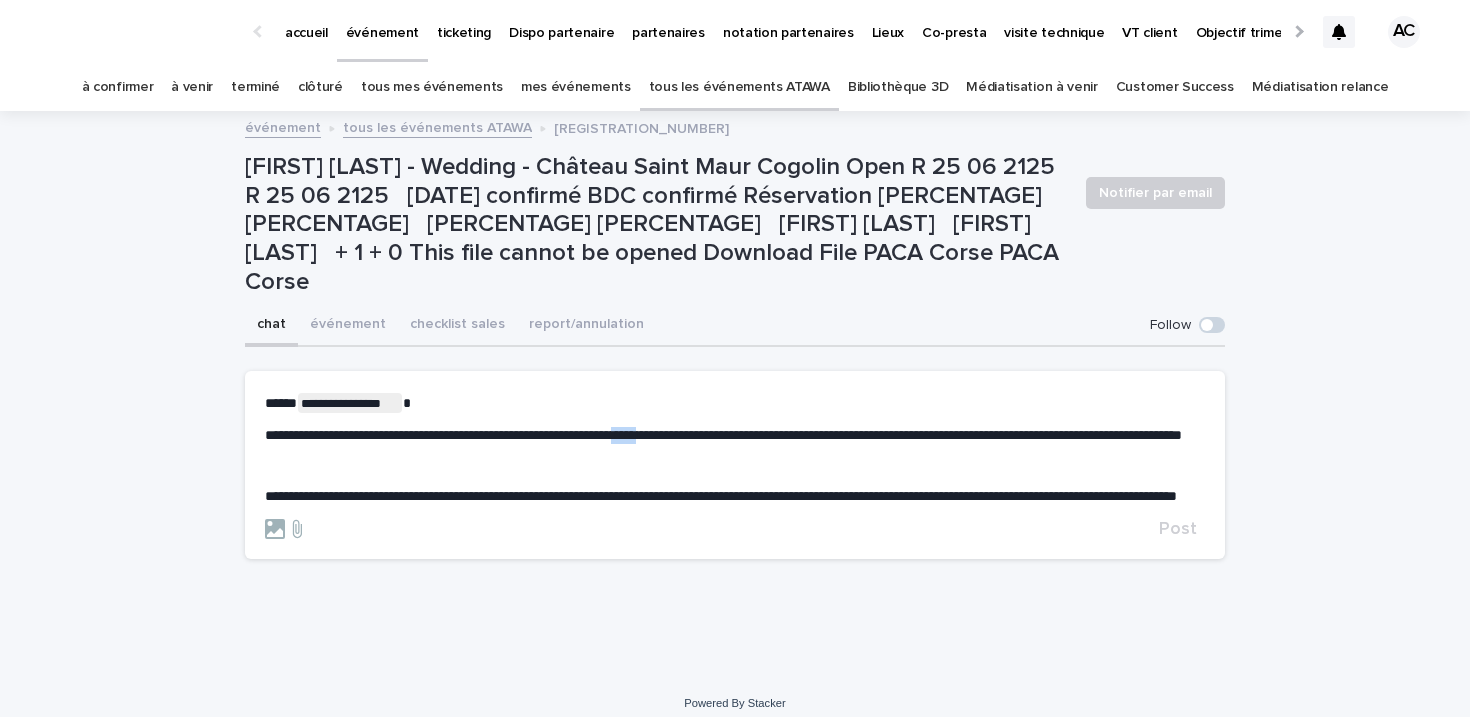 click on "**********" at bounding box center (723, 435) 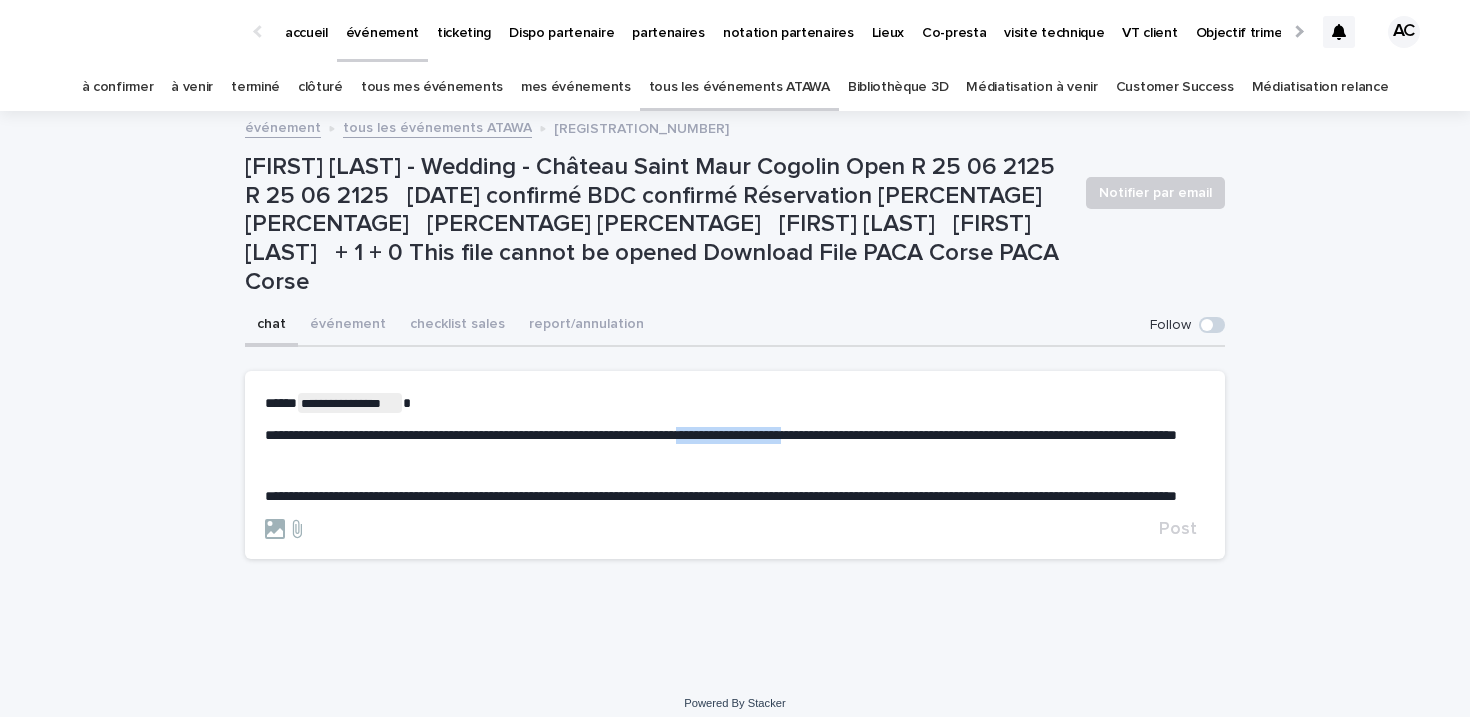 drag, startPoint x: 754, startPoint y: 364, endPoint x: 893, endPoint y: 361, distance: 139.03236 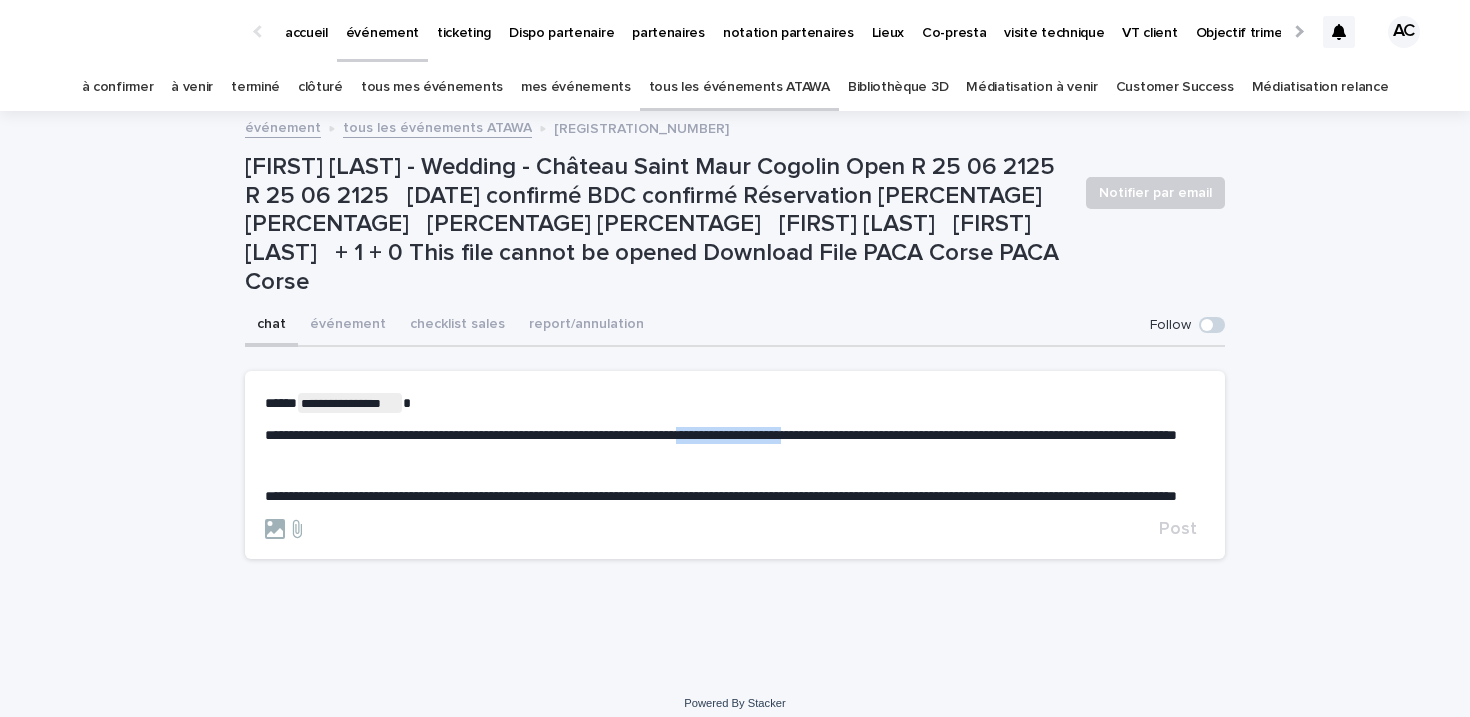 click on "**********" at bounding box center [721, 435] 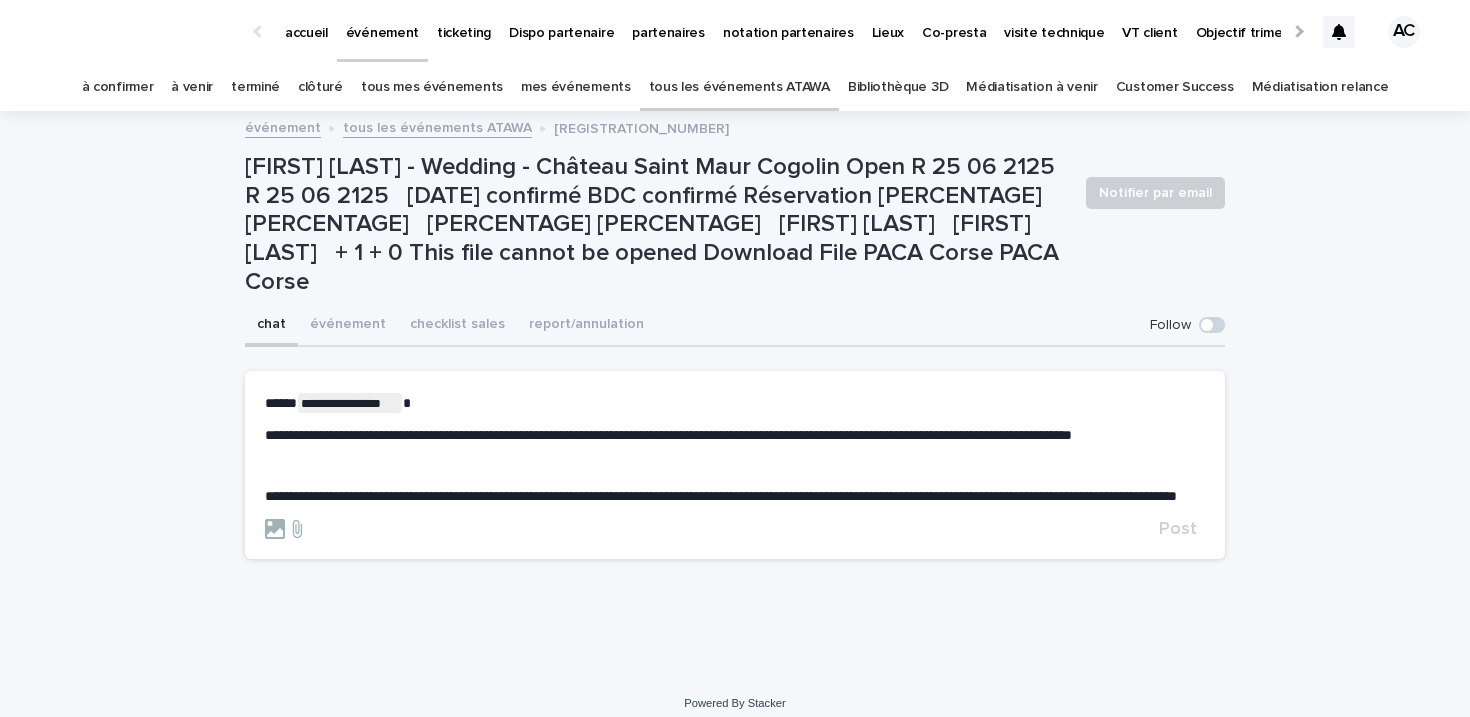 click on "**********" at bounding box center [668, 435] 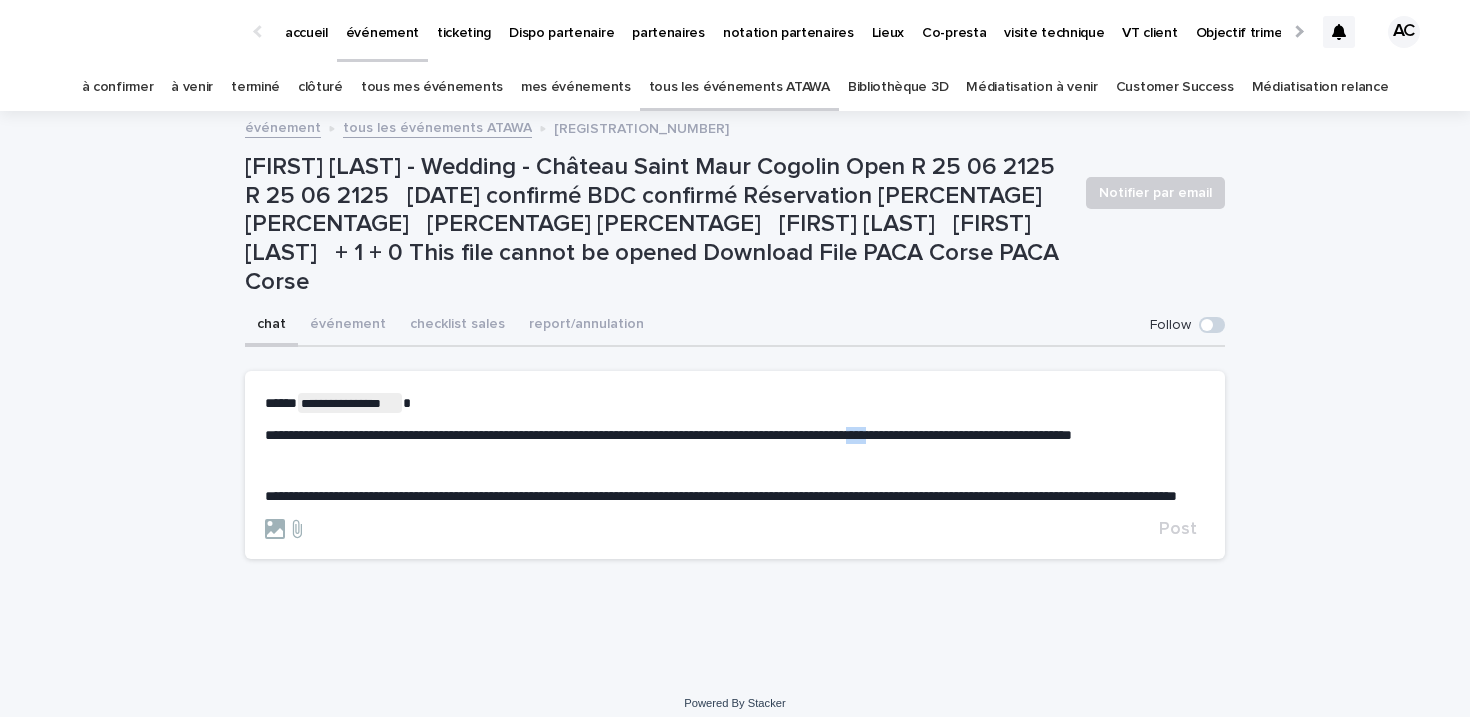 click on "**********" at bounding box center (668, 435) 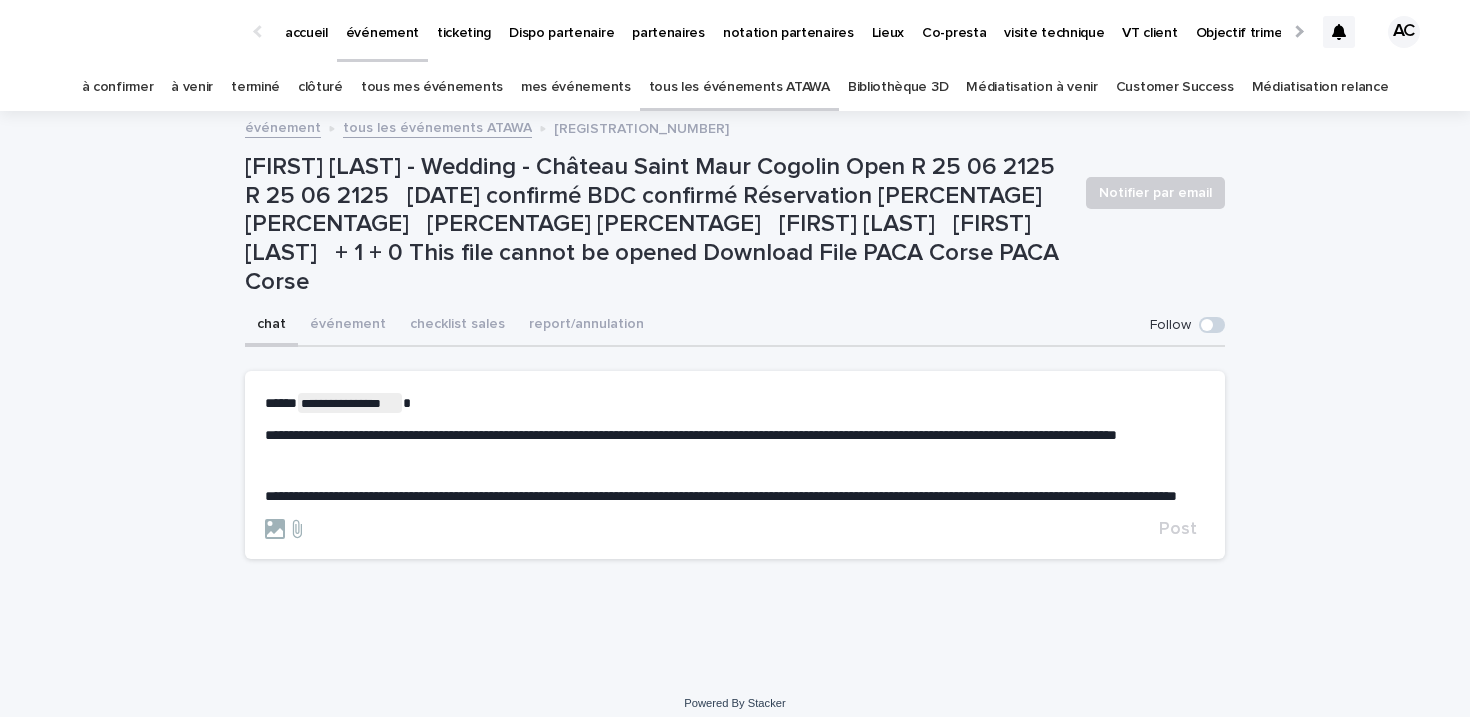 click on "**********" at bounding box center [691, 435] 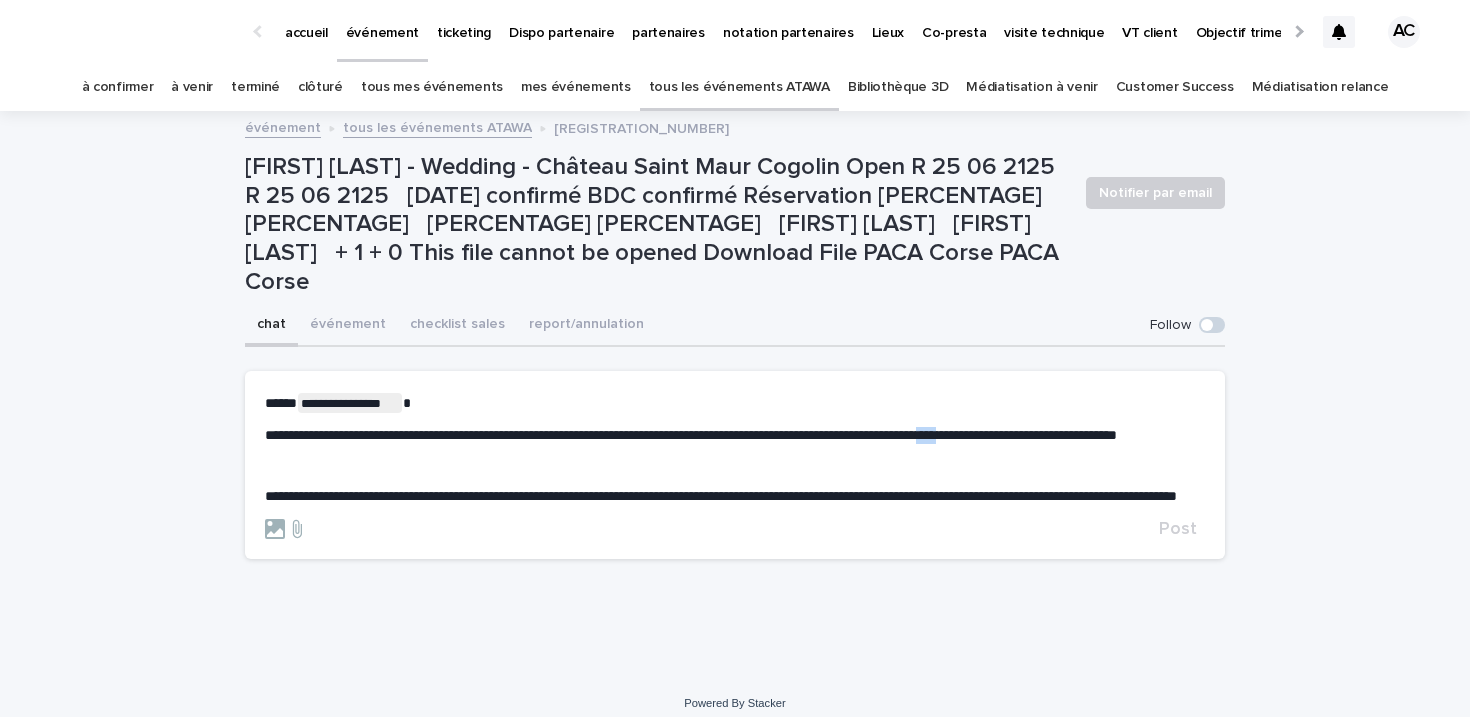 click on "**********" at bounding box center (691, 435) 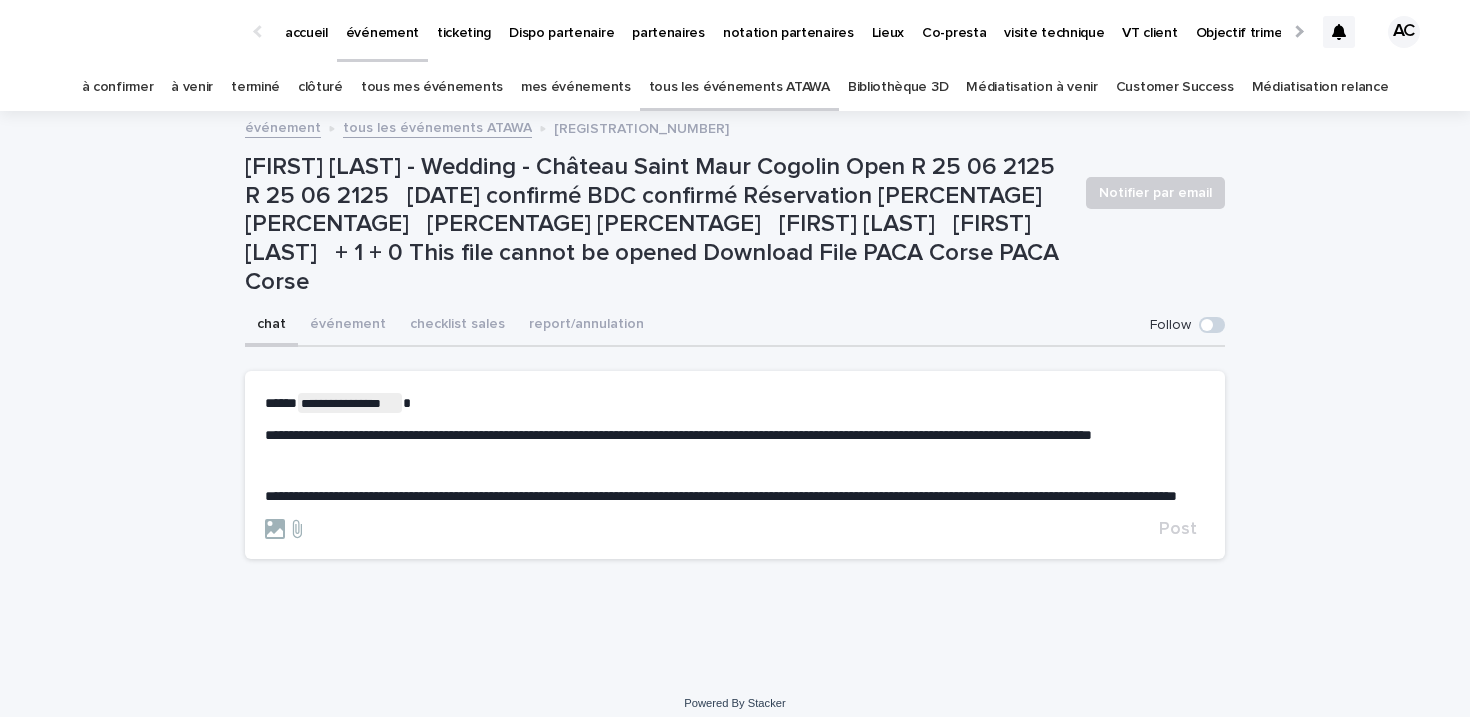 click on "﻿" at bounding box center [735, 466] 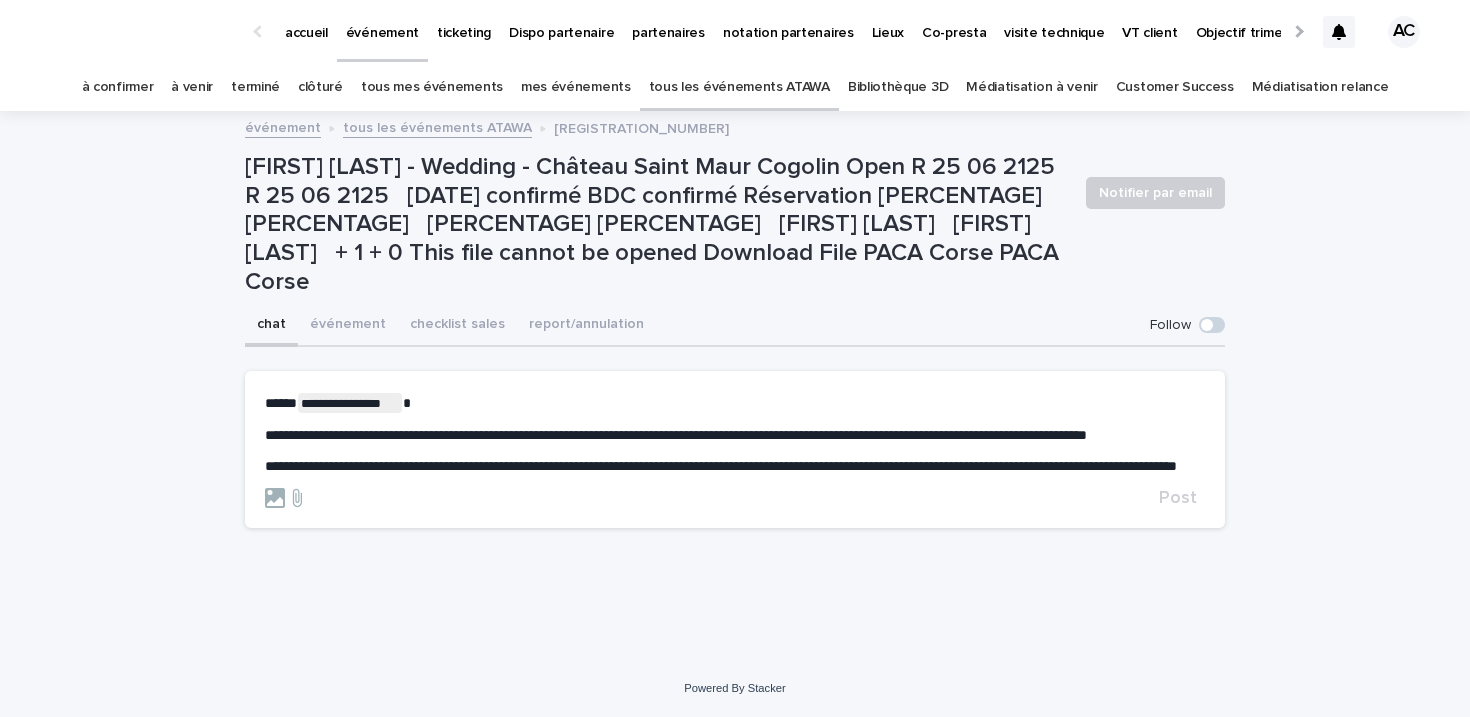 click on "**********" at bounding box center [735, 435] 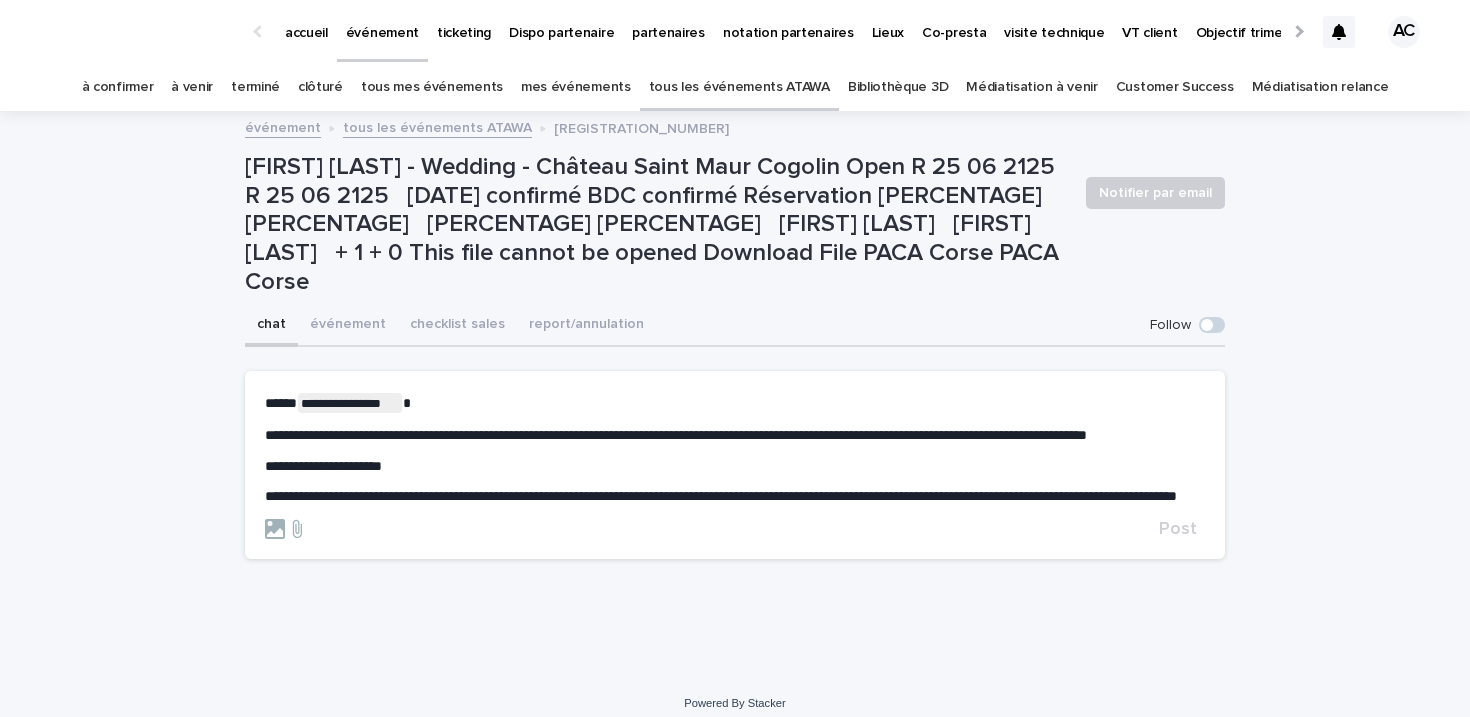 click on "**********" at bounding box center (721, 496) 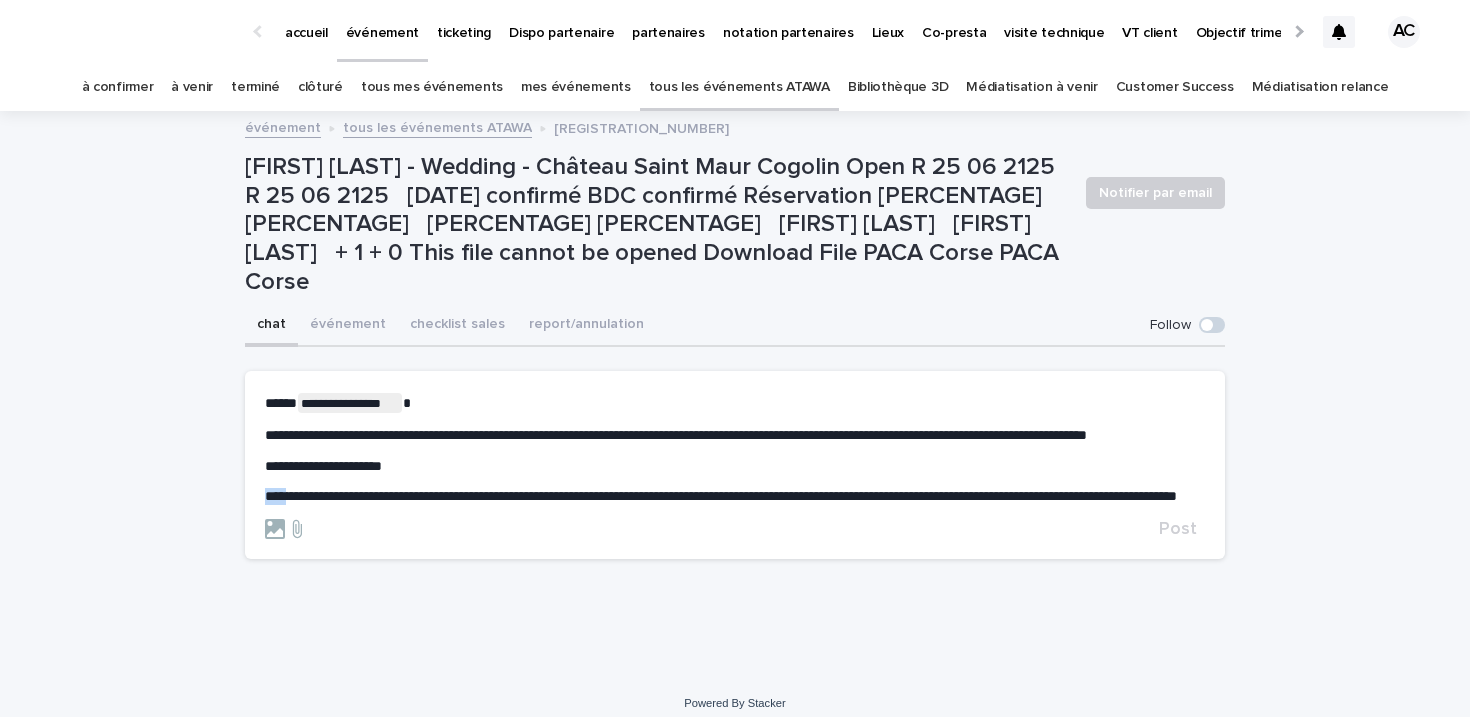 click on "**********" at bounding box center [721, 496] 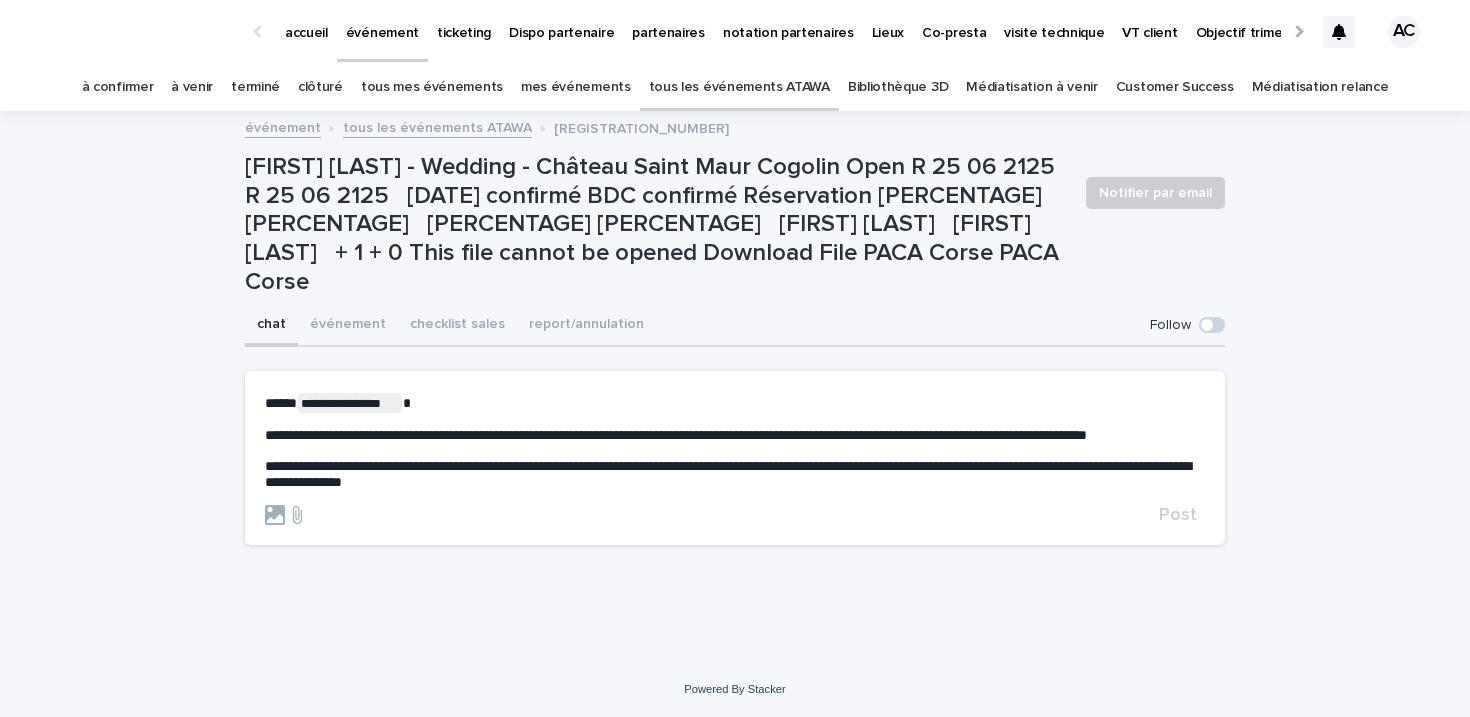 click on "**********" at bounding box center (728, 474) 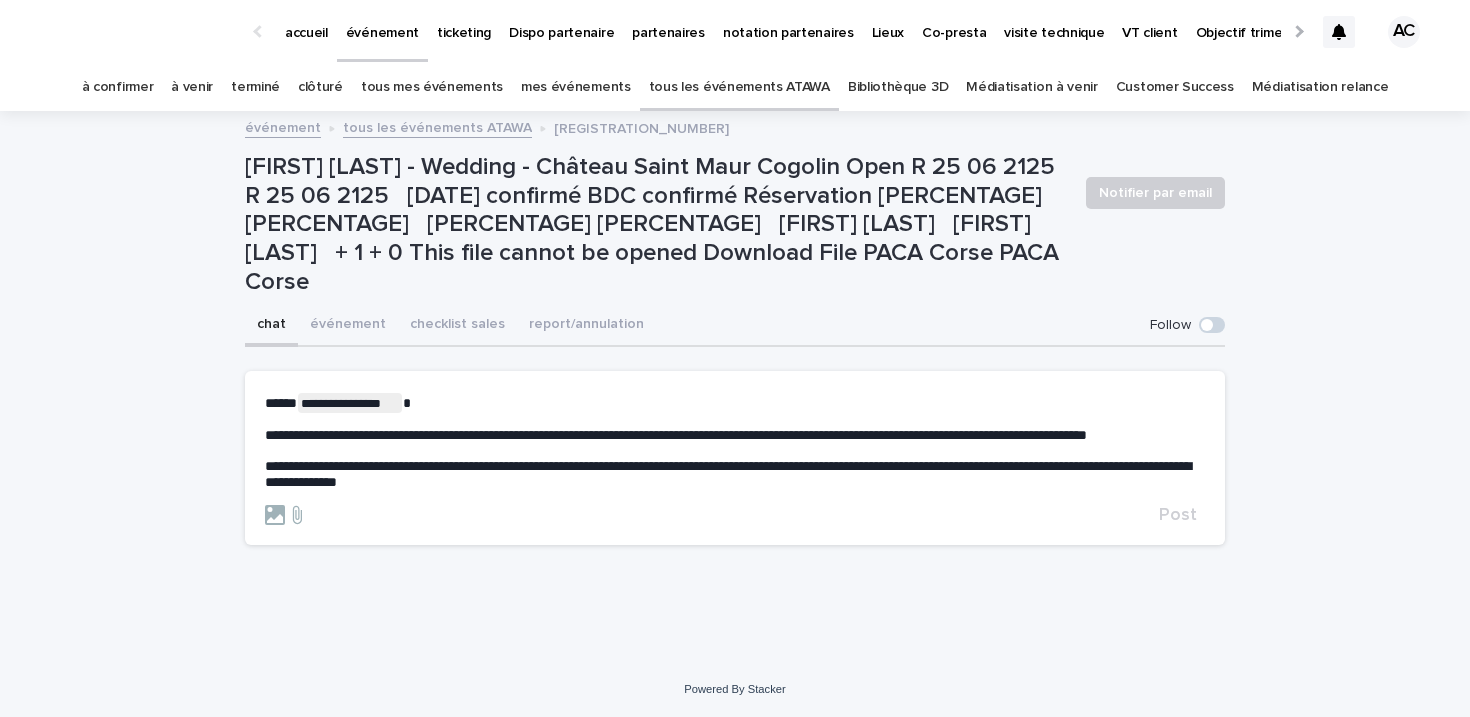 click on "**********" at bounding box center [728, 474] 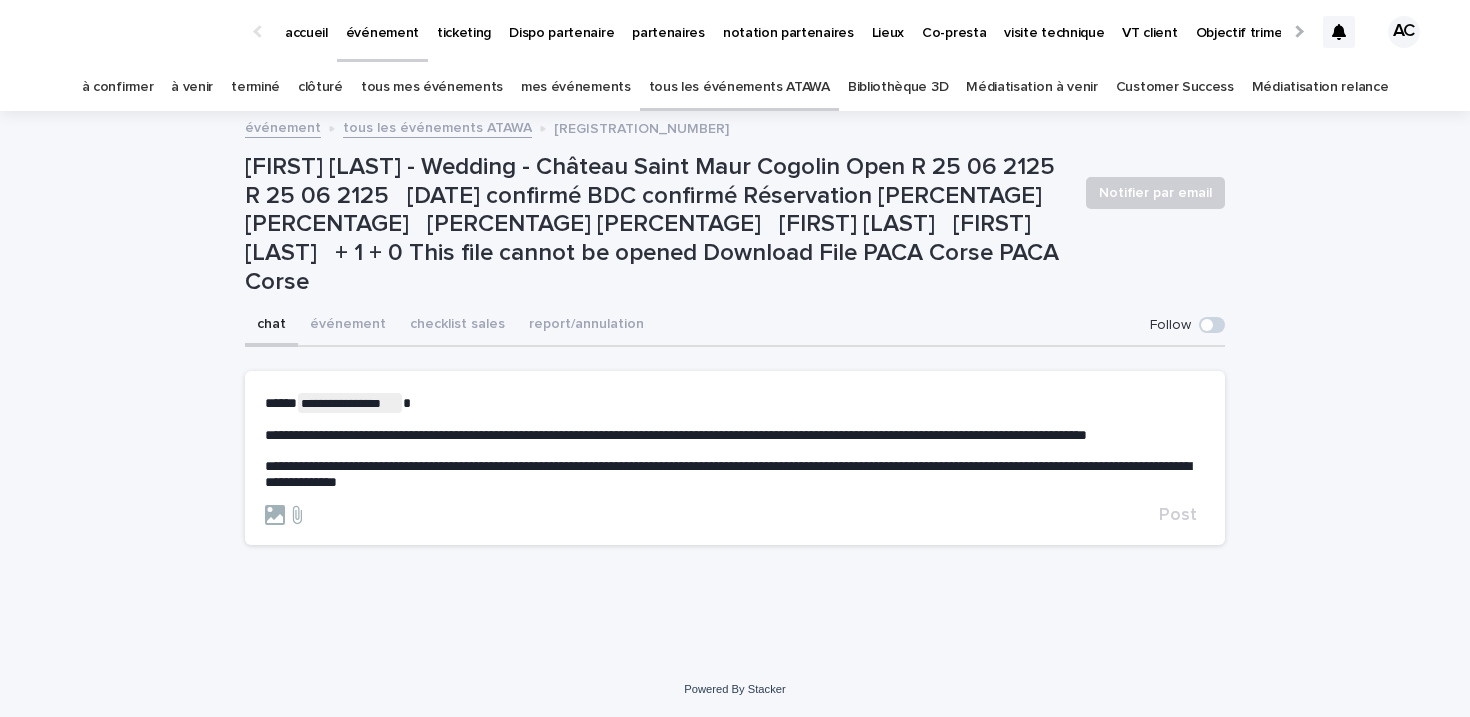 click on "**********" at bounding box center (735, 459) 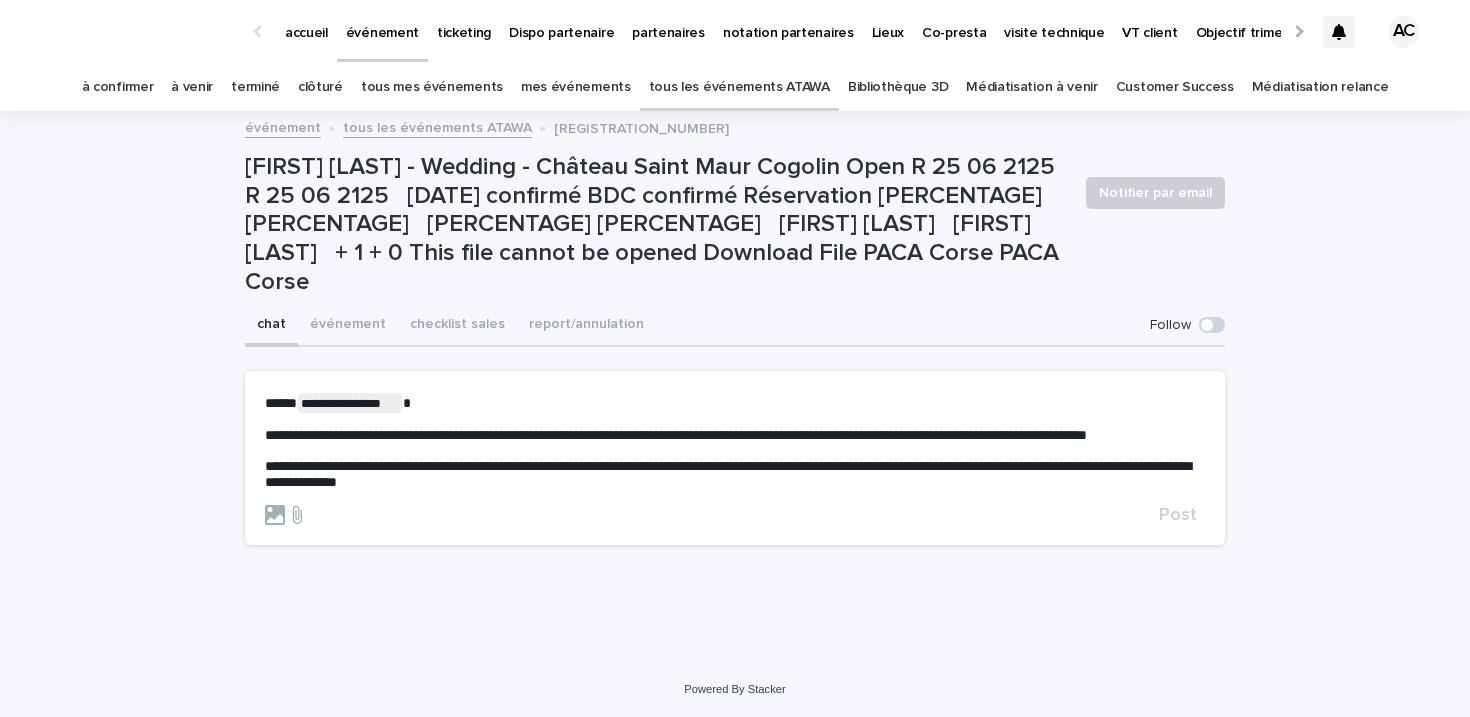 click on "**********" at bounding box center (728, 474) 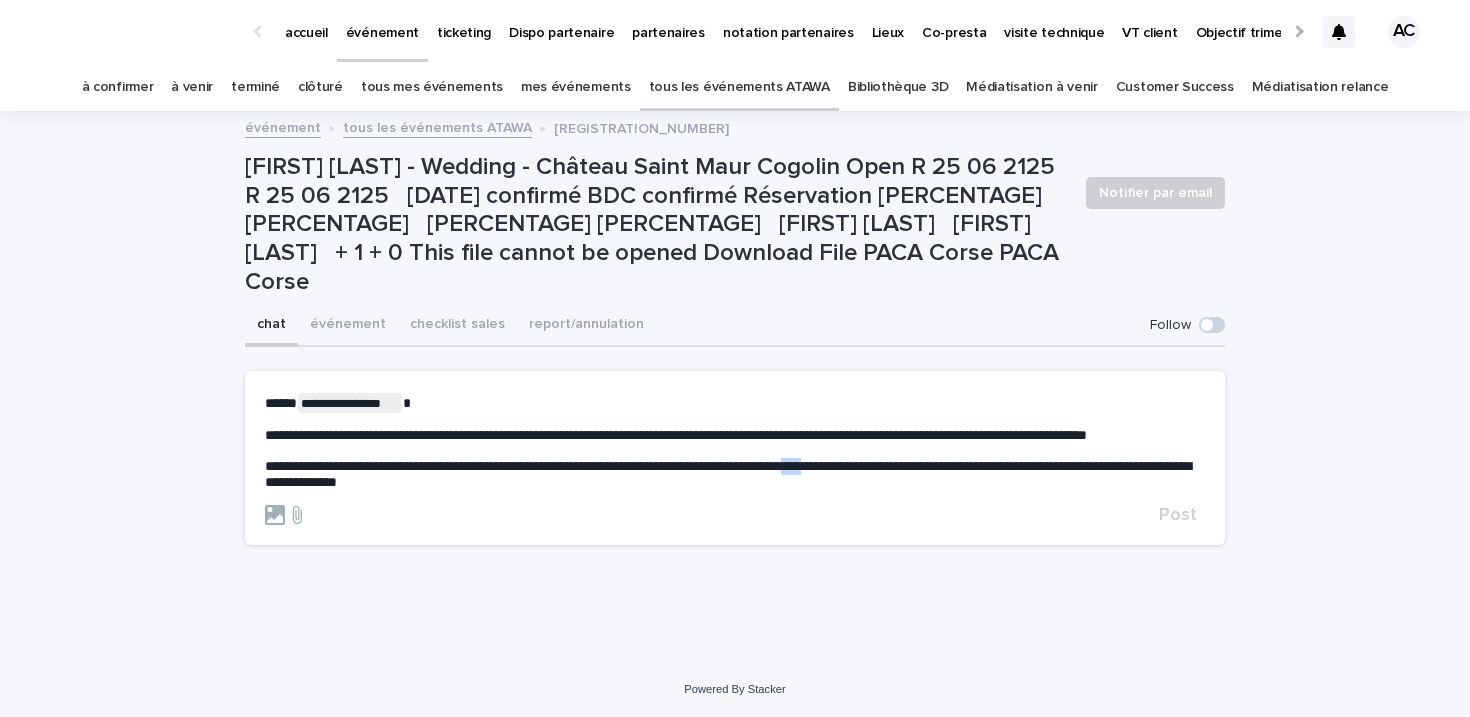 click on "**********" at bounding box center [728, 474] 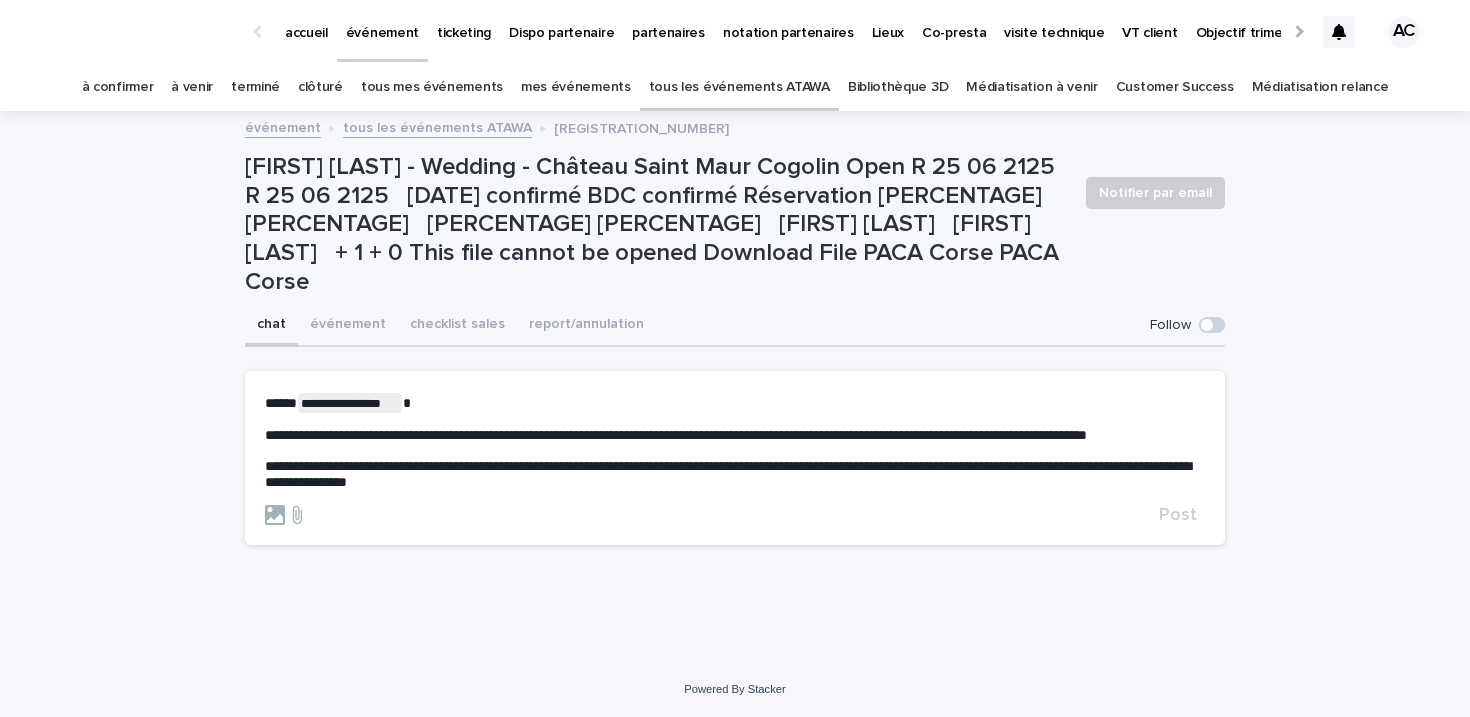 click on "**********" at bounding box center [728, 474] 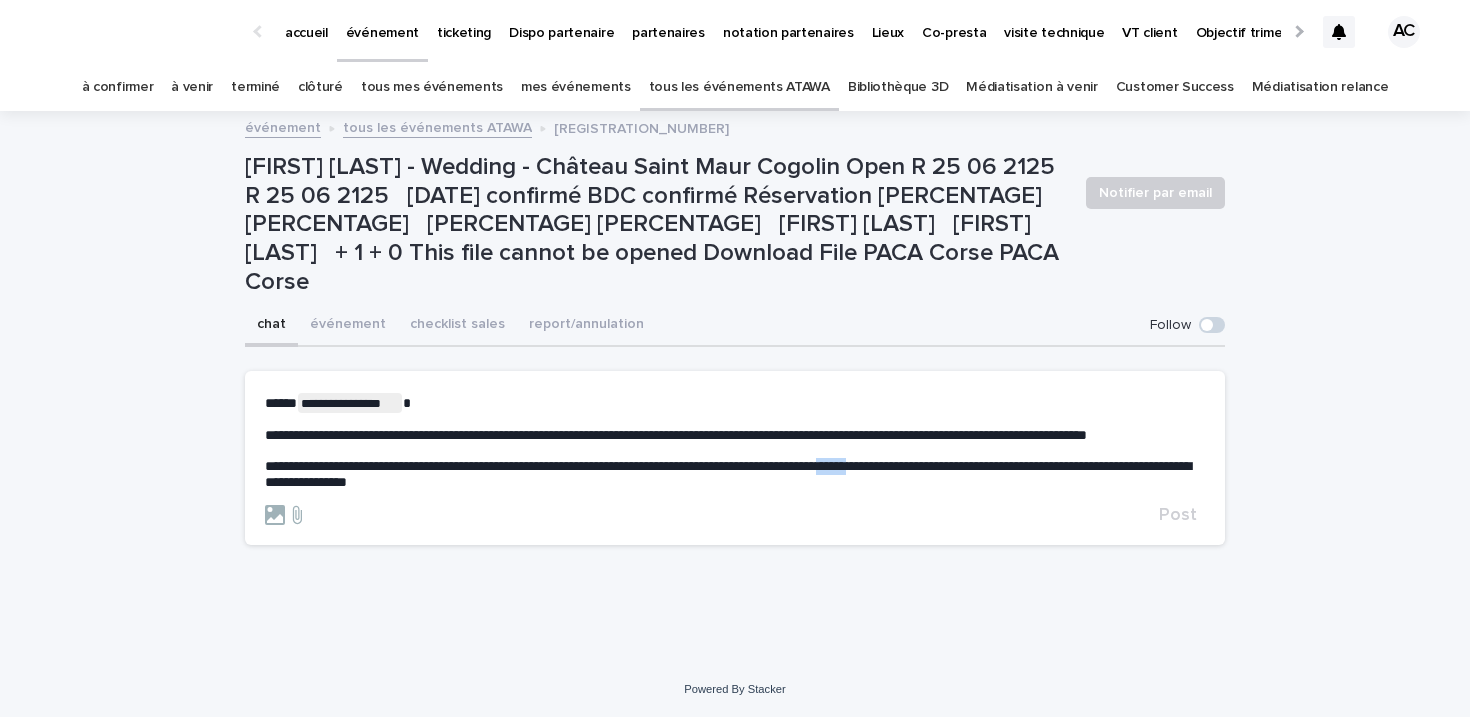 click on "**********" at bounding box center [728, 474] 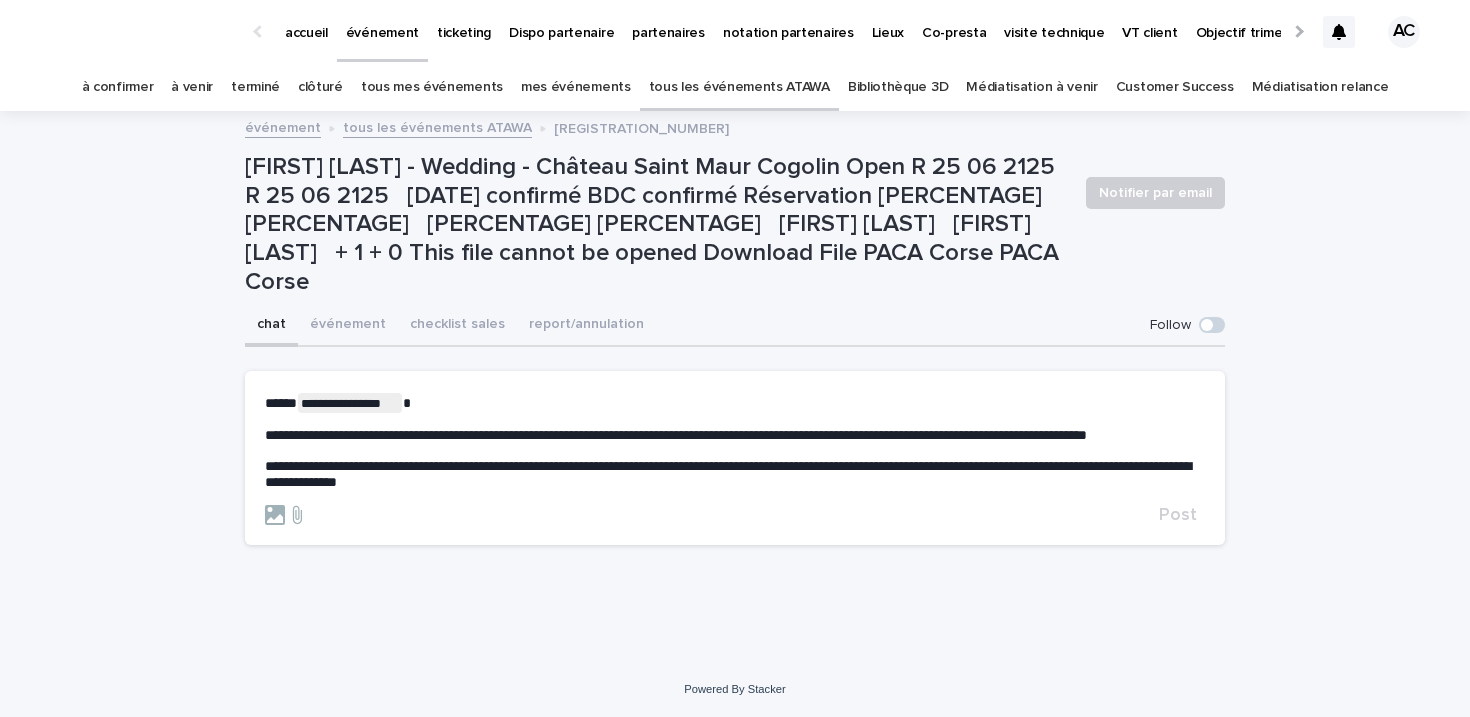 click on "**********" at bounding box center (735, 475) 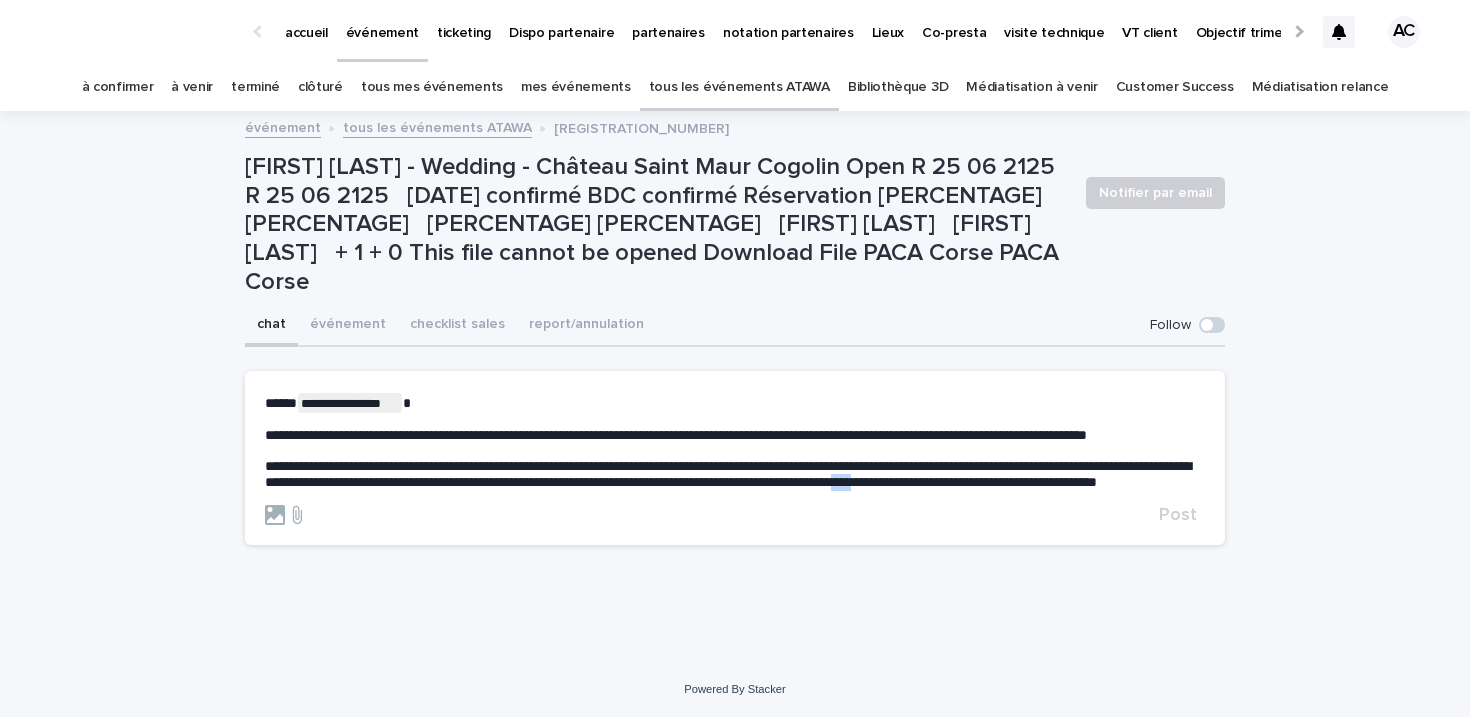 click on "**********" at bounding box center [728, 474] 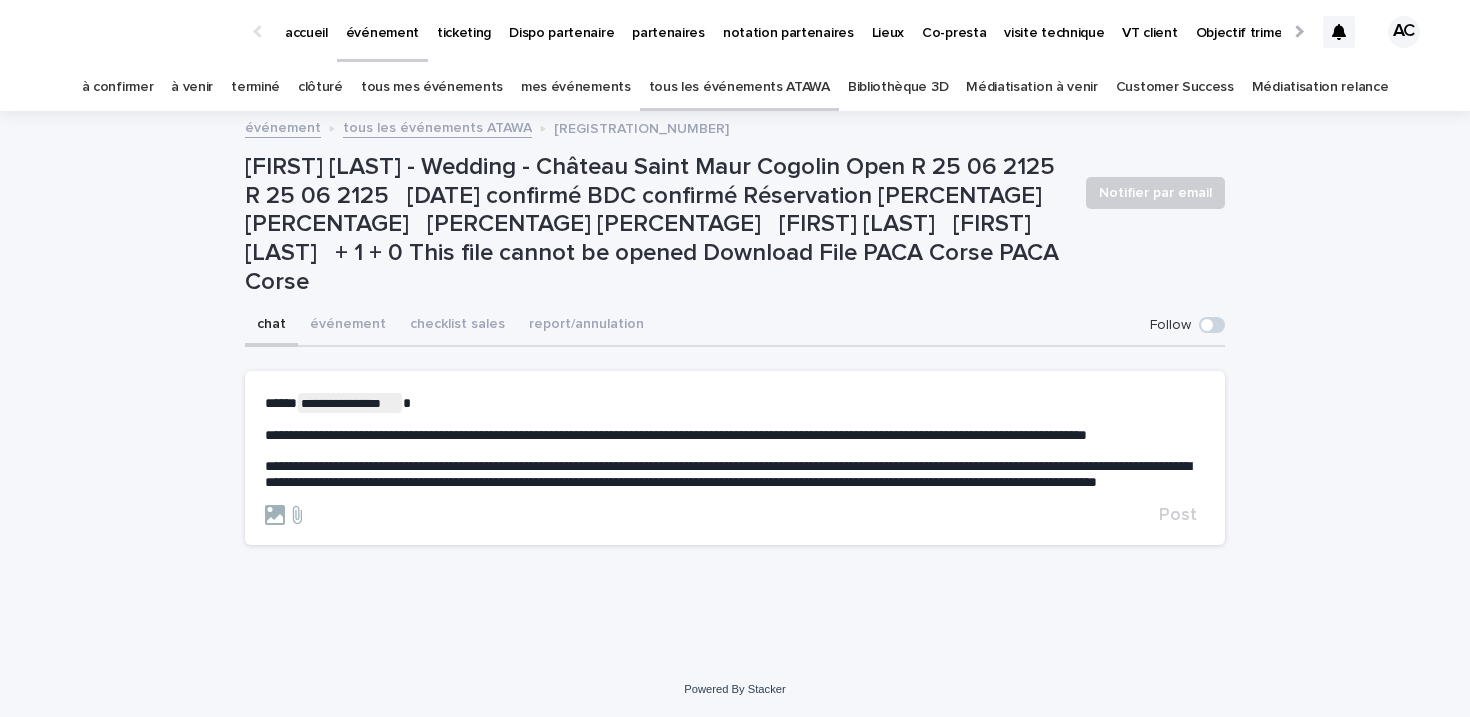 drag, startPoint x: 324, startPoint y: 443, endPoint x: 477, endPoint y: 511, distance: 167.43059 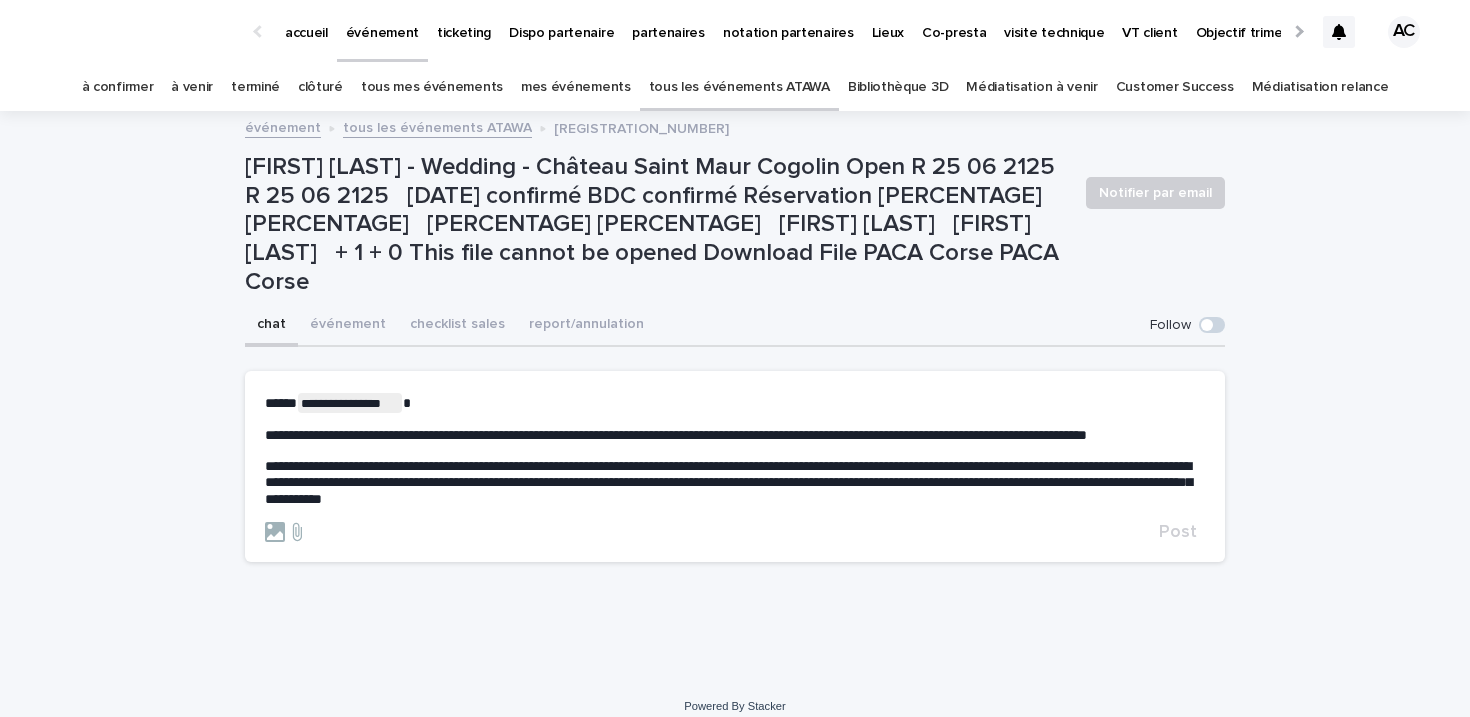 click on "**********" at bounding box center (728, 483) 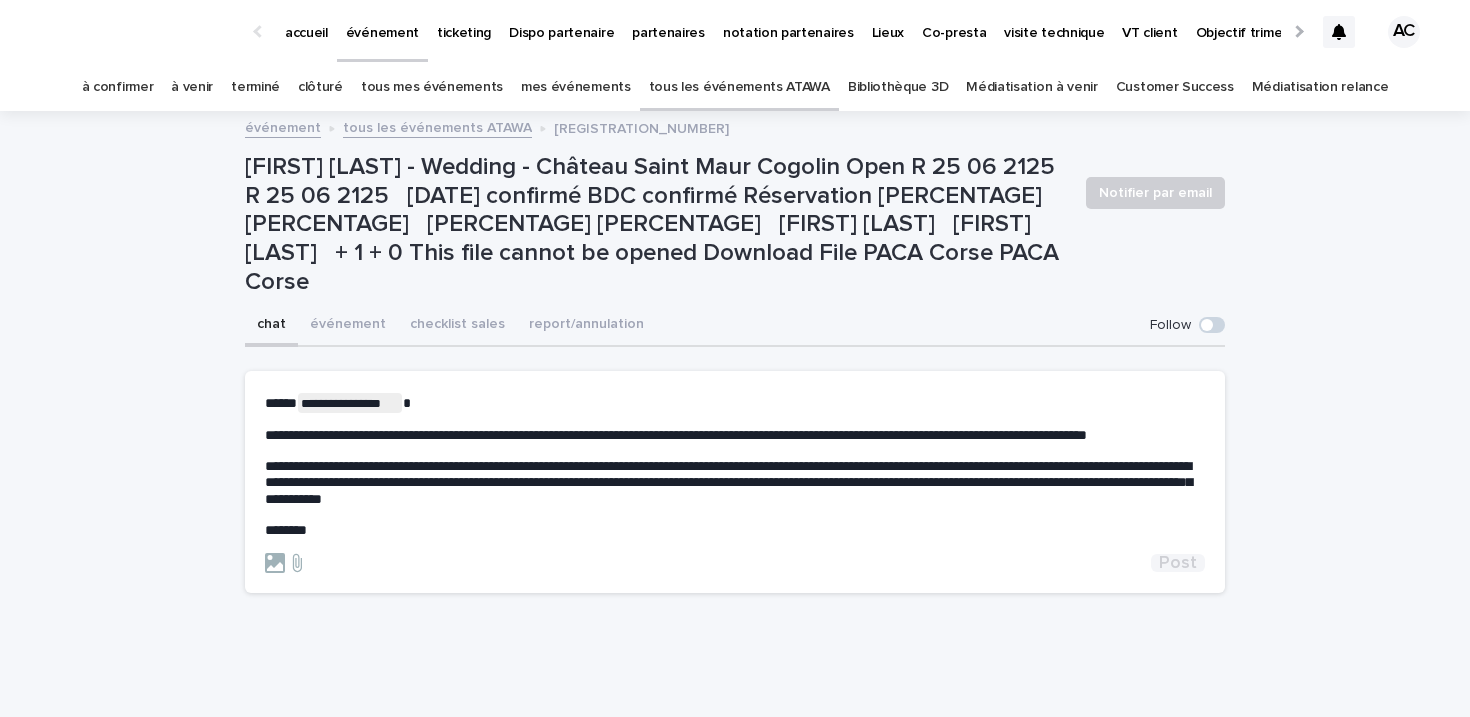 click on "Post" at bounding box center [1178, 563] 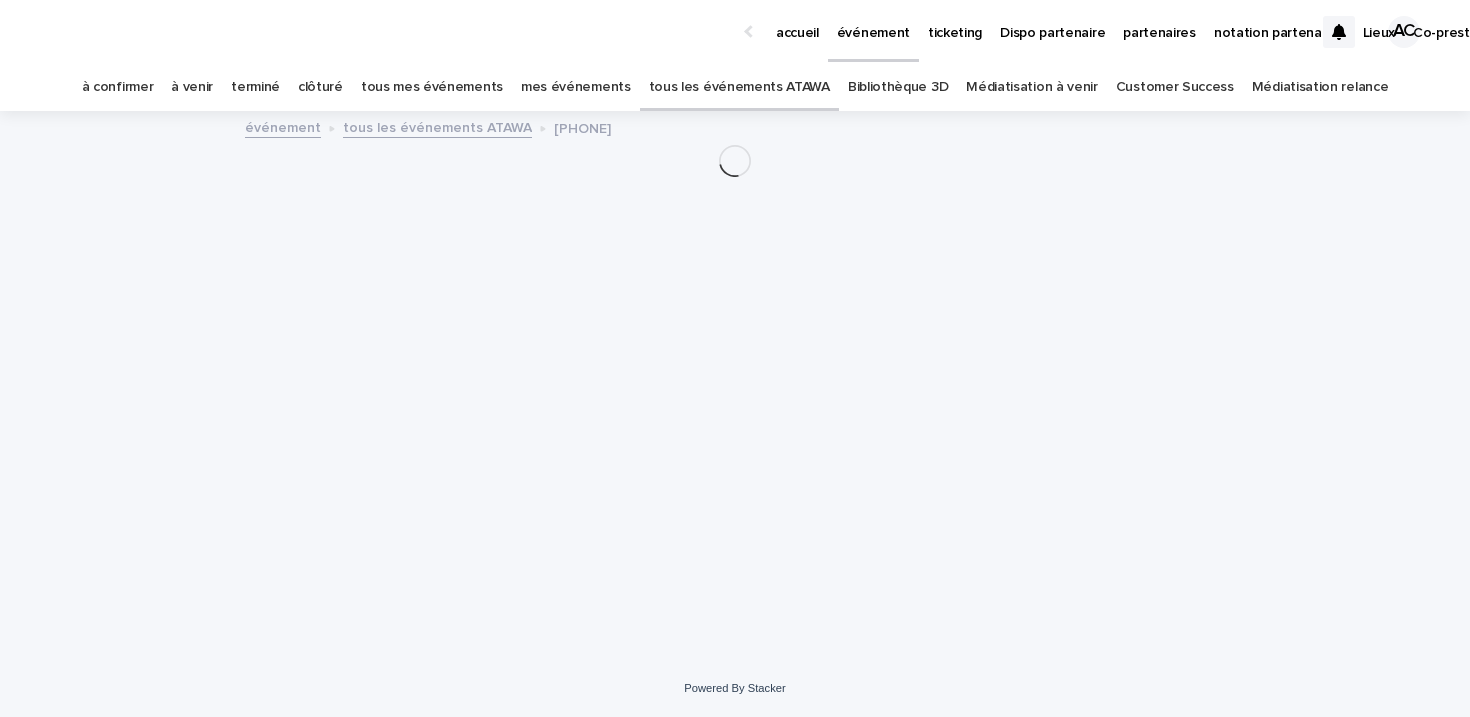 scroll, scrollTop: 0, scrollLeft: 0, axis: both 